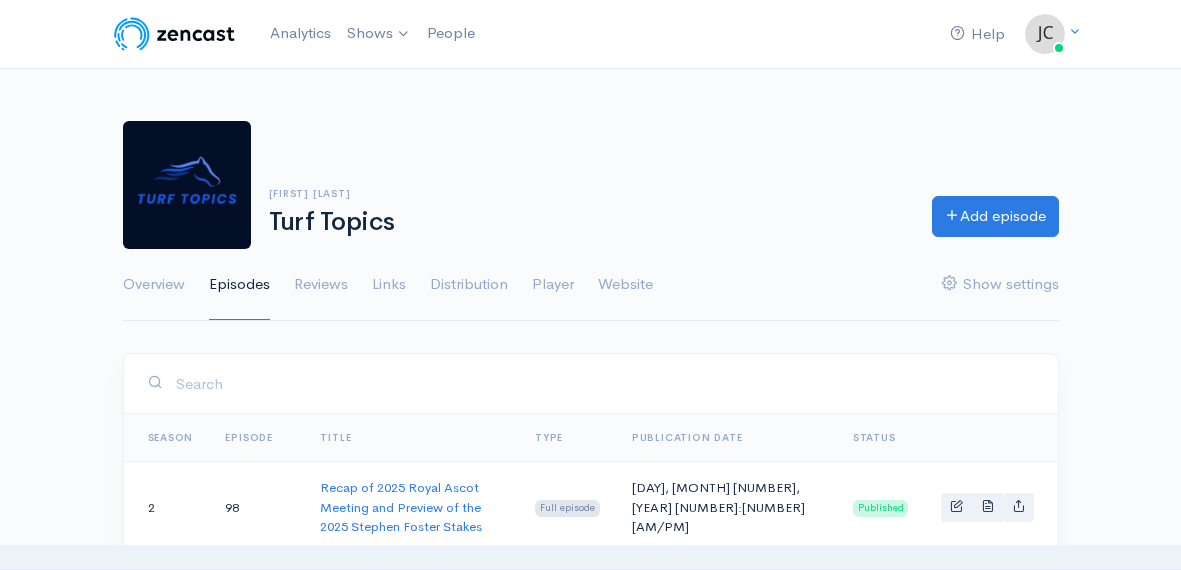 scroll, scrollTop: 0, scrollLeft: 0, axis: both 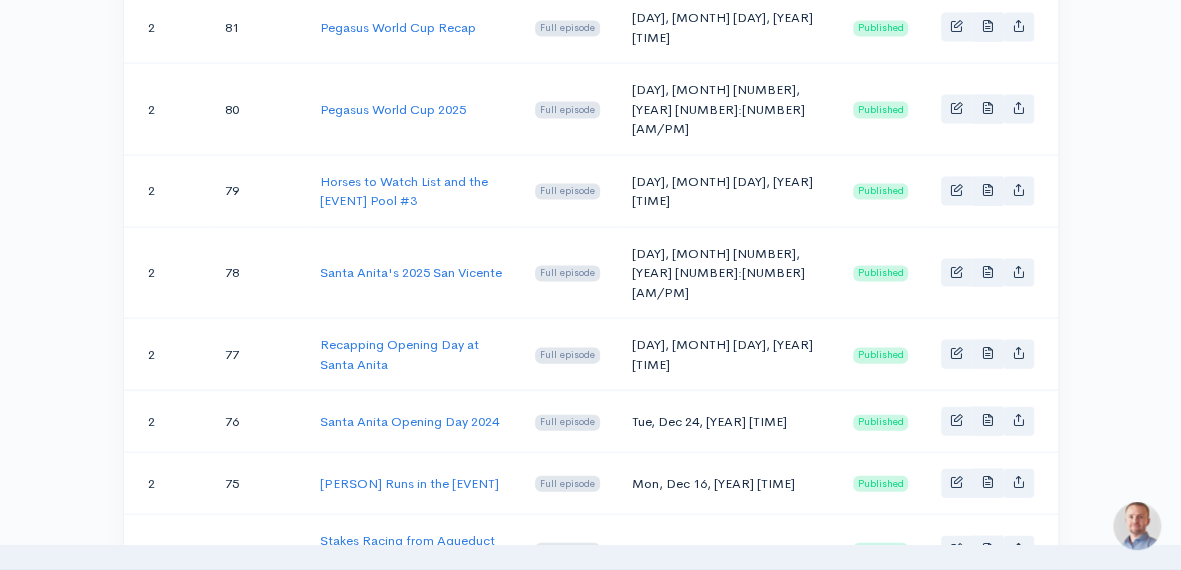 click on "3" at bounding box center (954, 621) 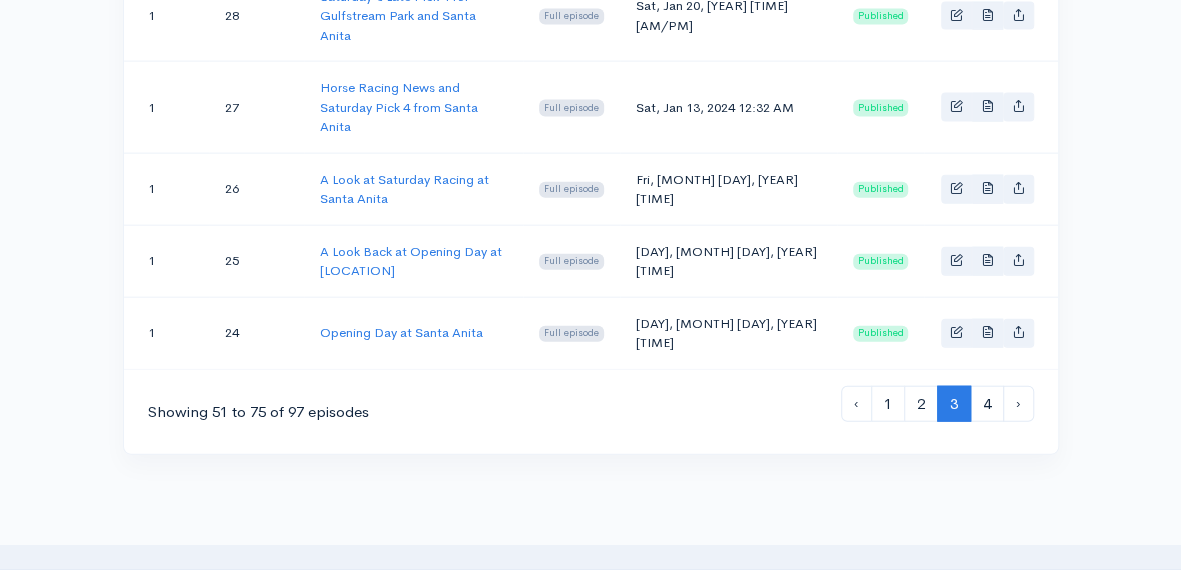 scroll, scrollTop: 2070, scrollLeft: 0, axis: vertical 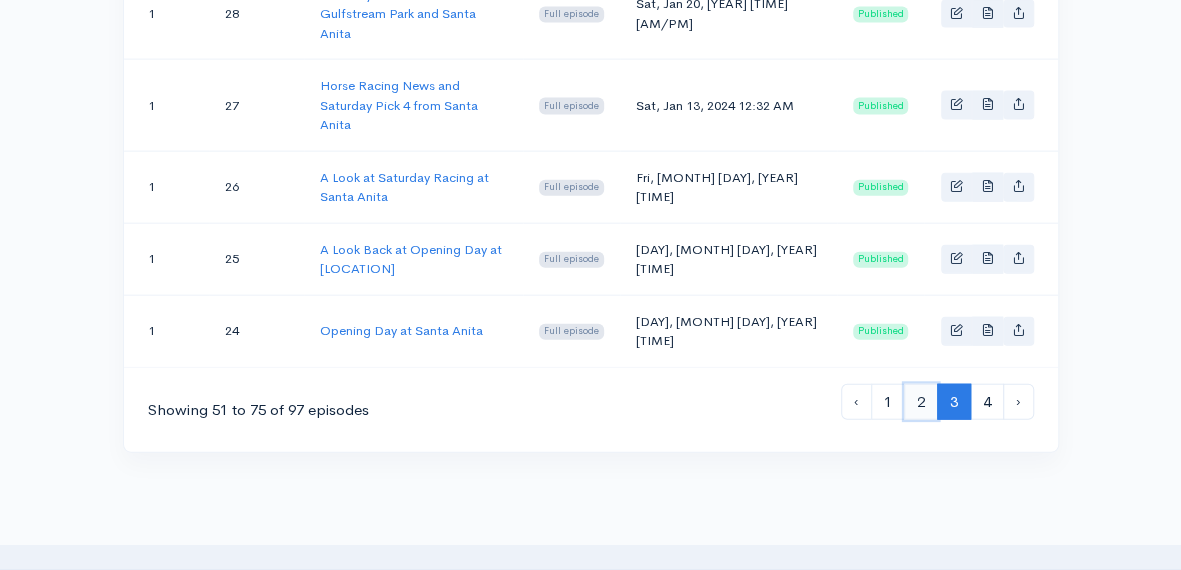 click on "2" at bounding box center (856, 402) 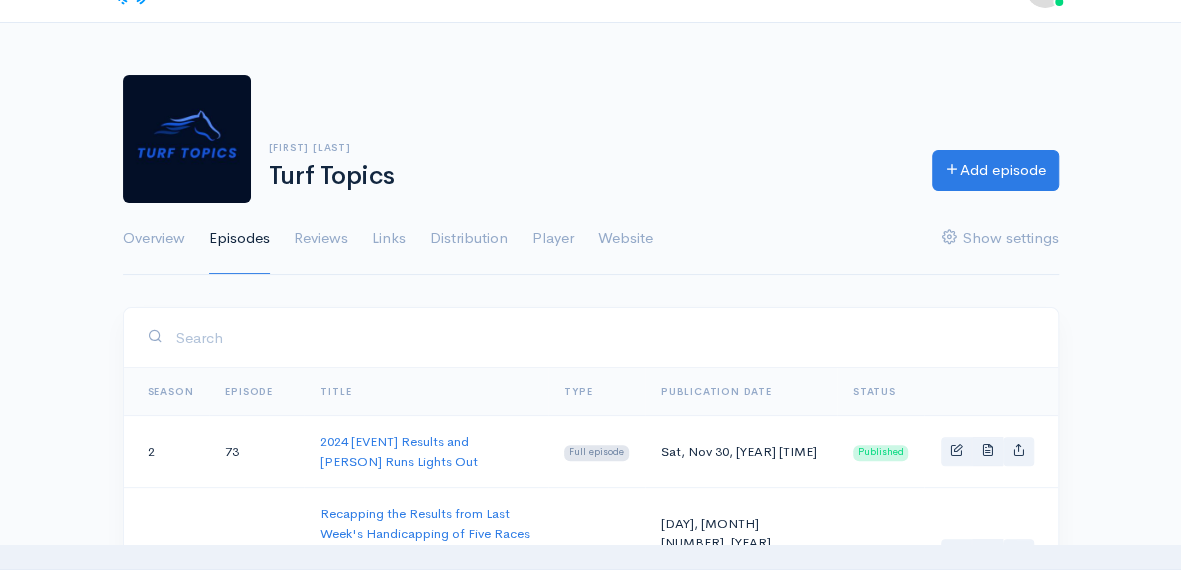 scroll, scrollTop: 0, scrollLeft: 0, axis: both 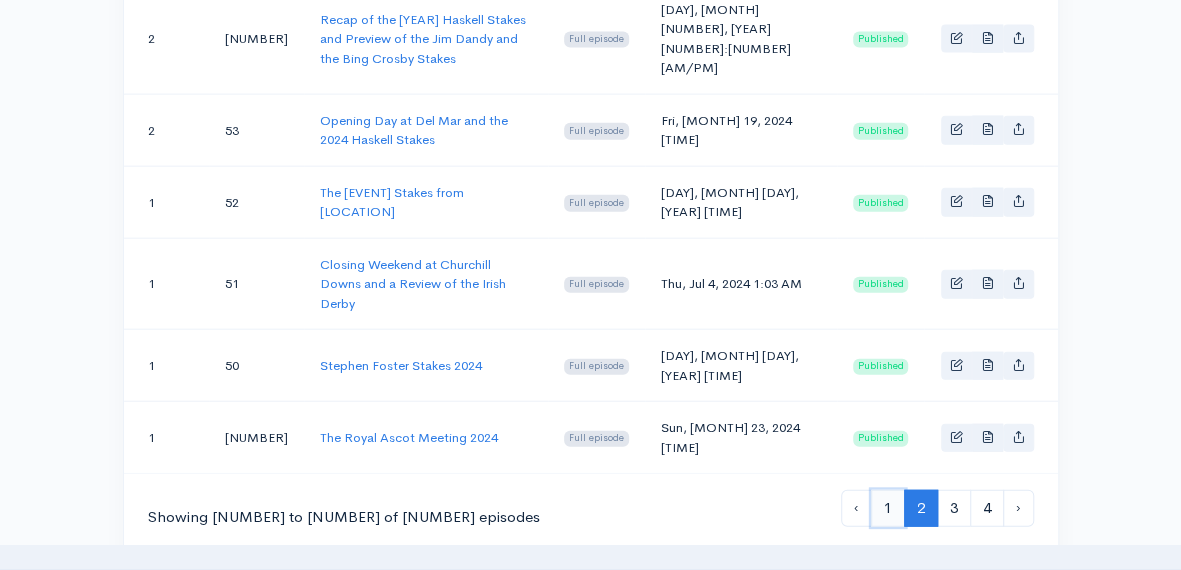 click on "1" at bounding box center [856, 508] 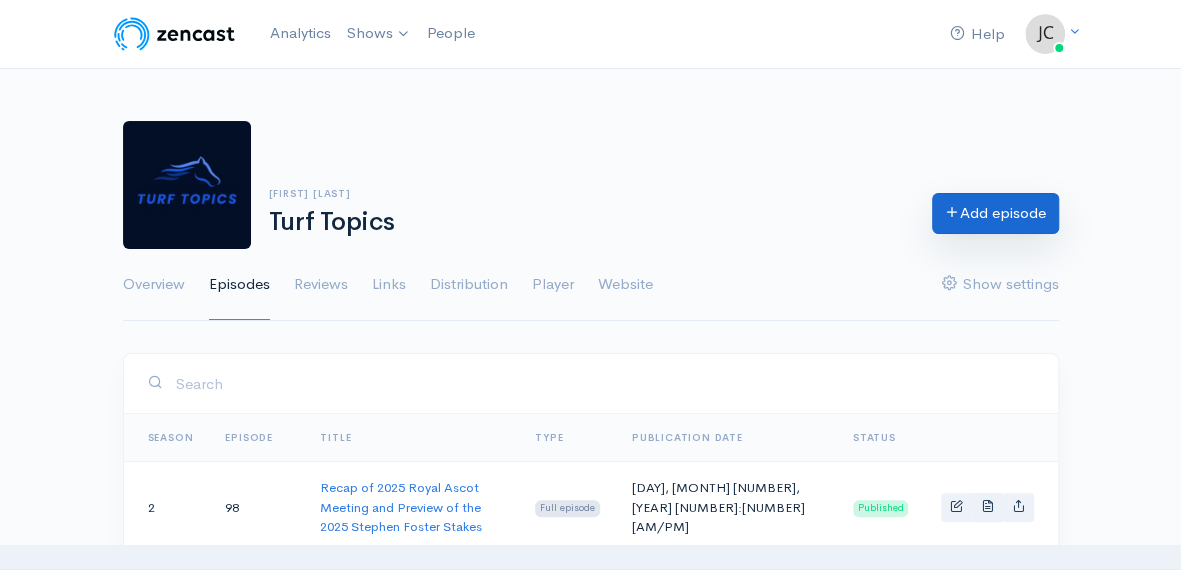 click on "Add episode" at bounding box center (995, 213) 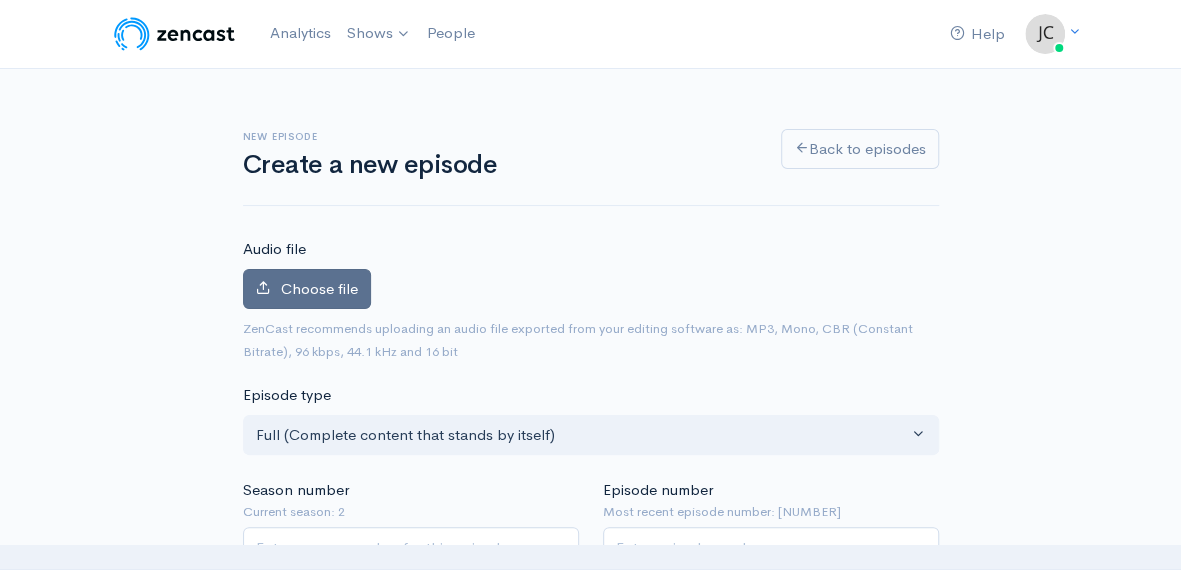 click on "Choose file" at bounding box center (319, 288) 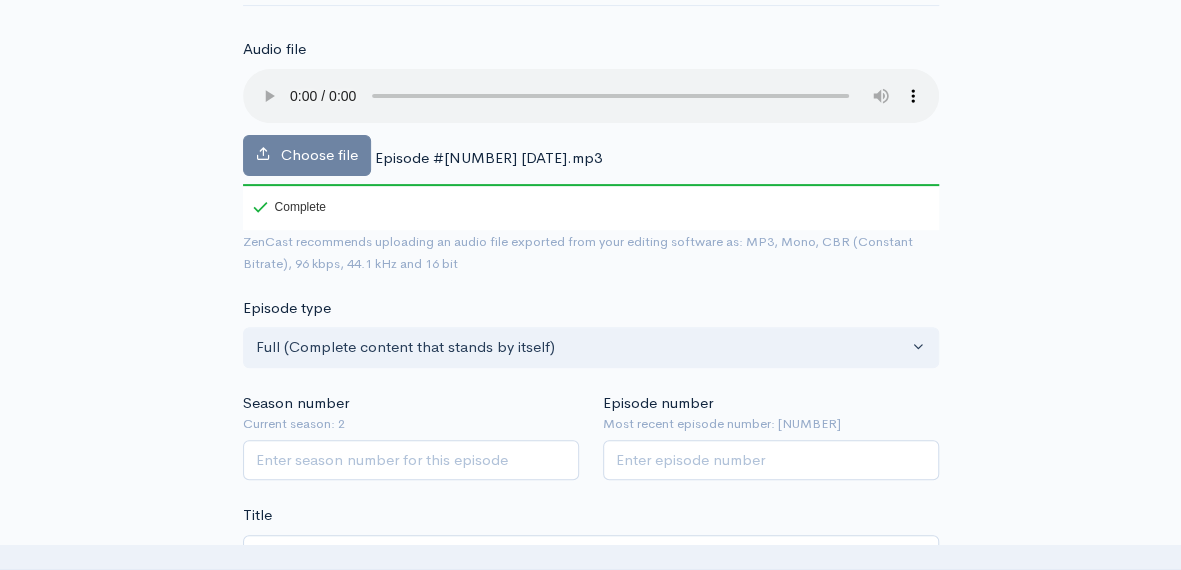 scroll, scrollTop: 300, scrollLeft: 0, axis: vertical 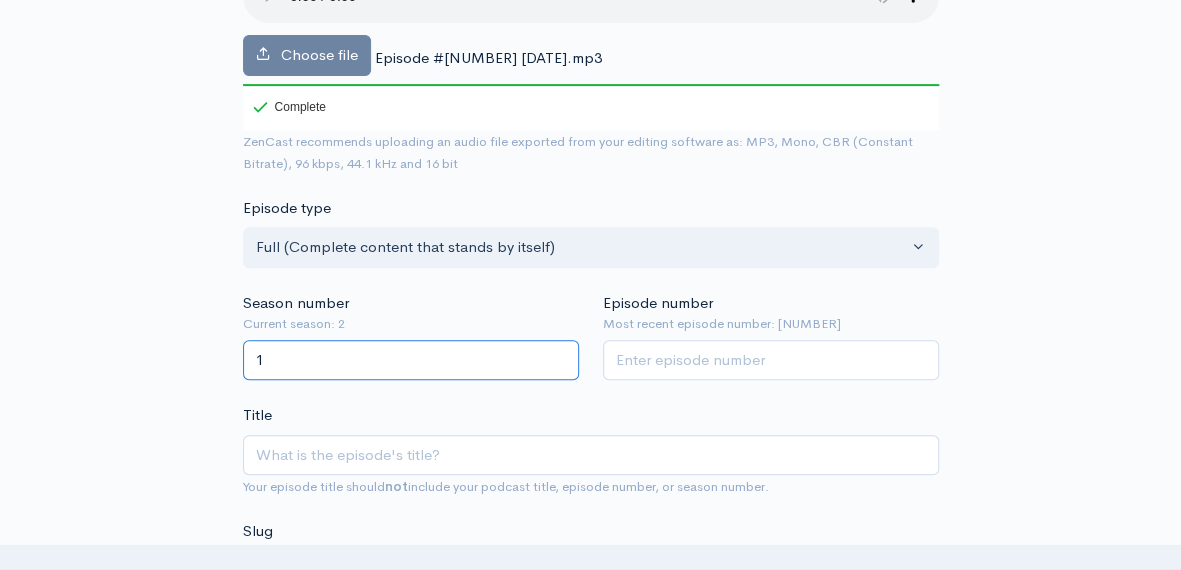 click on "1" at bounding box center [411, 360] 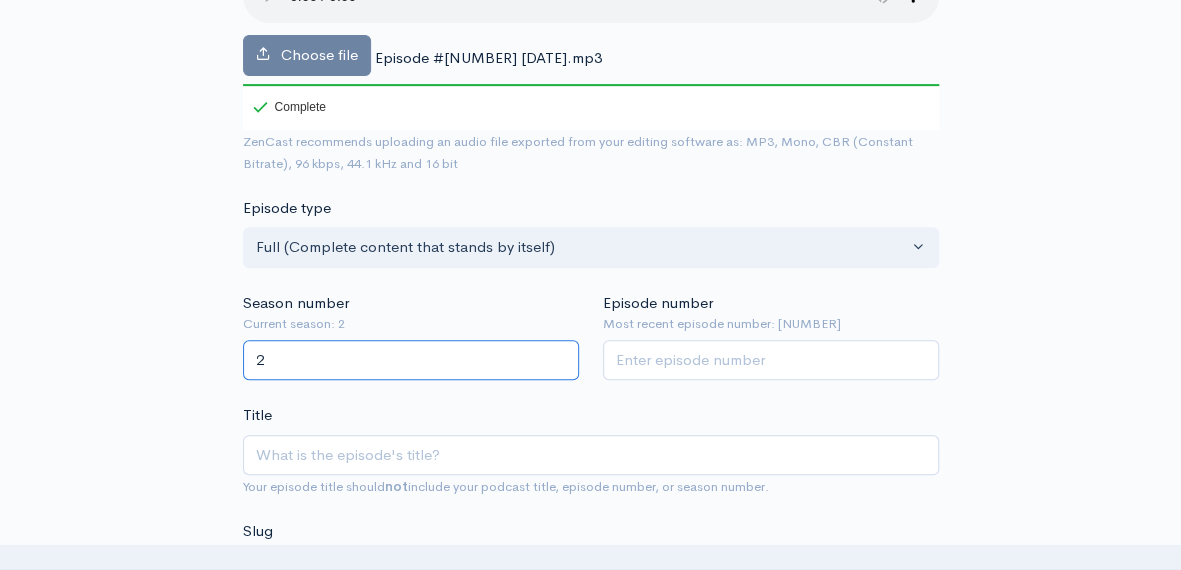type on "2" 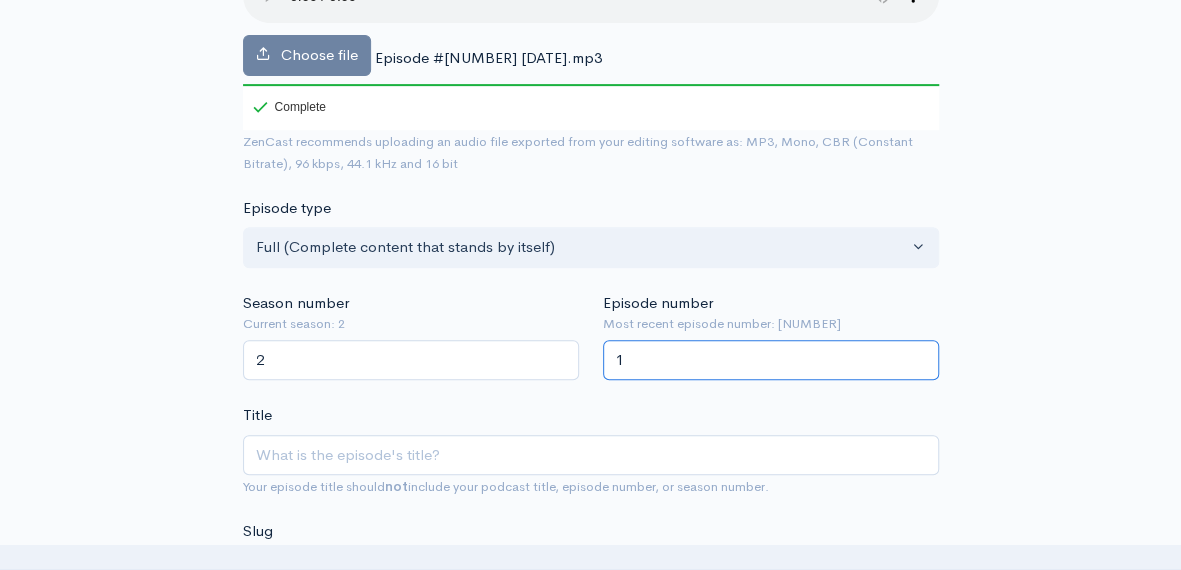 click on "1" at bounding box center [771, 360] 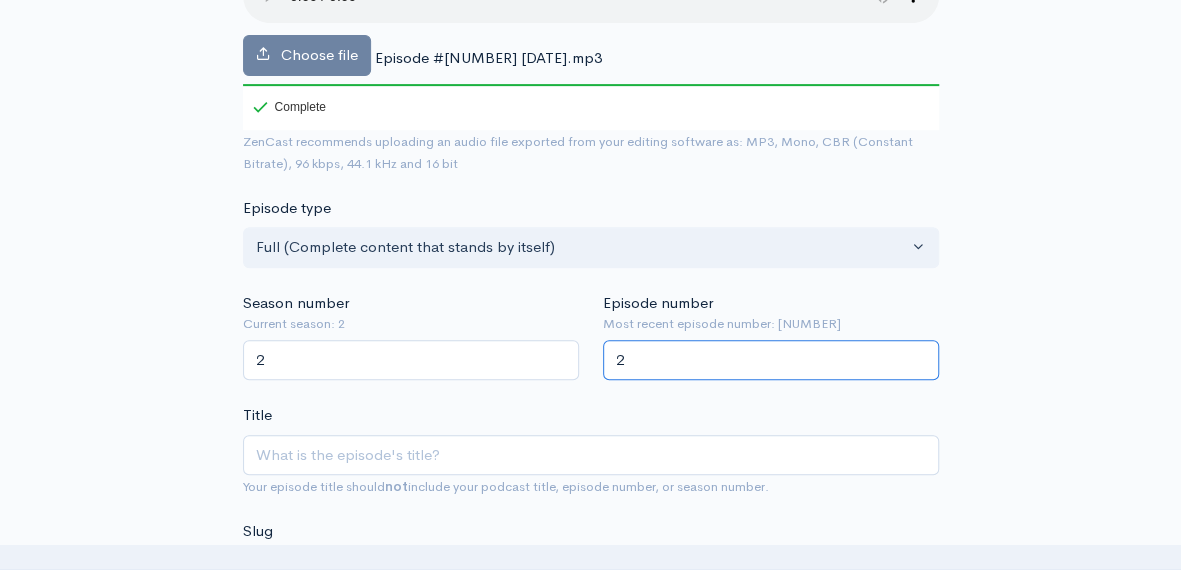 click on "2" at bounding box center (771, 360) 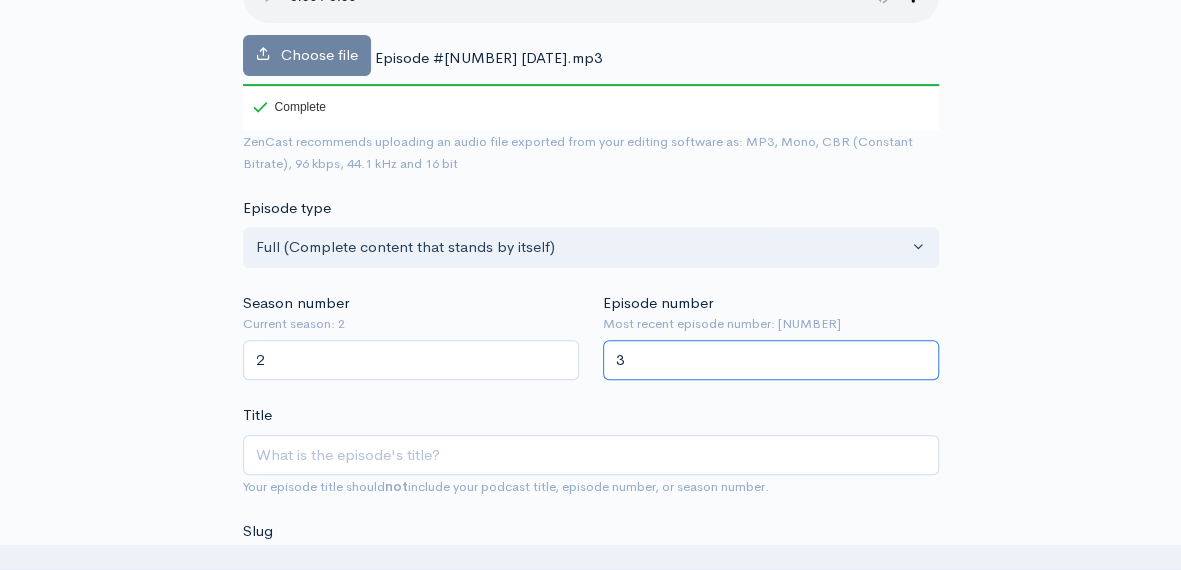 click on "3" at bounding box center [771, 360] 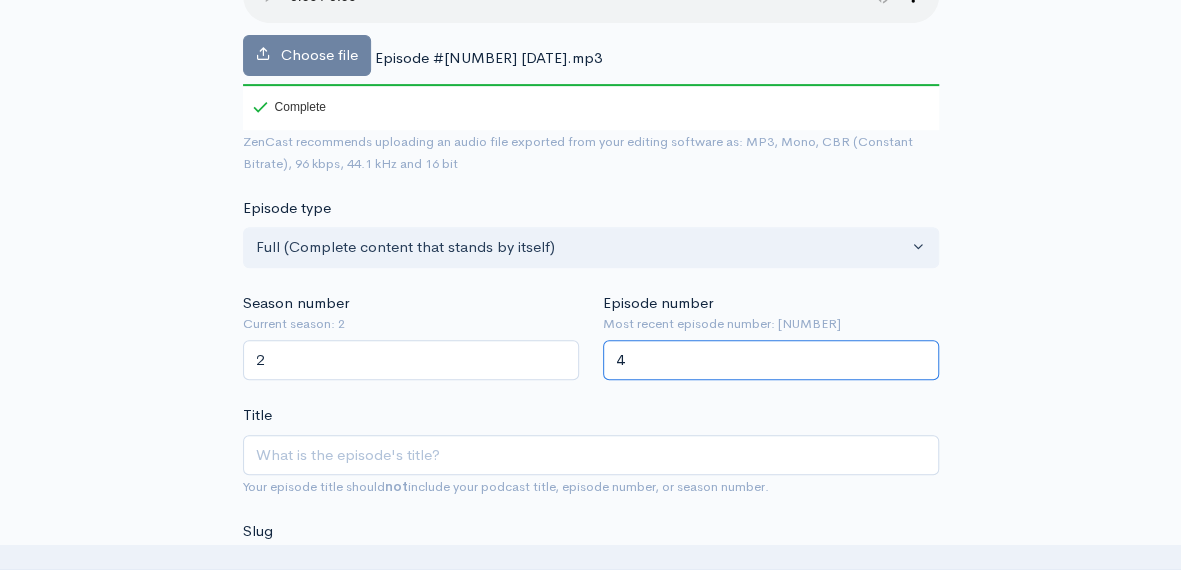 click on "4" at bounding box center [771, 360] 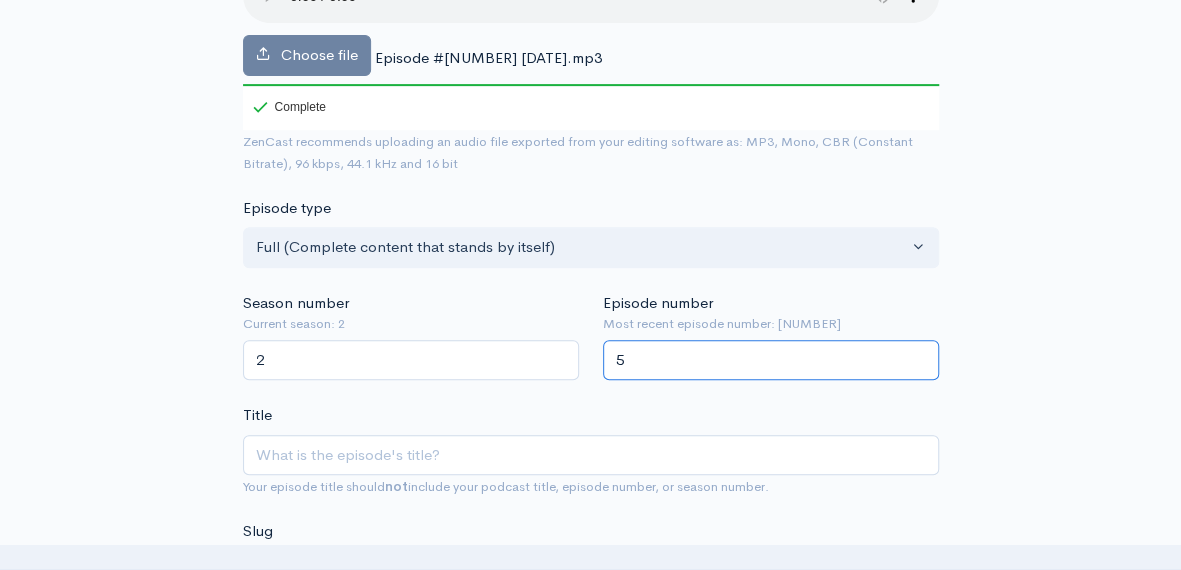 click on "5" at bounding box center [771, 360] 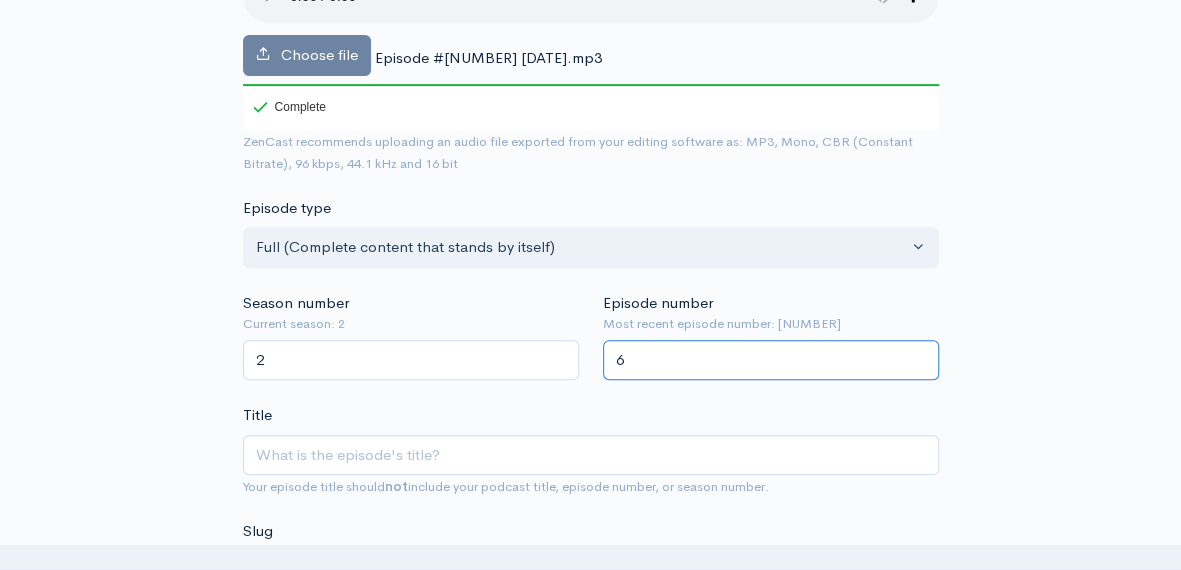 click on "6" at bounding box center (771, 360) 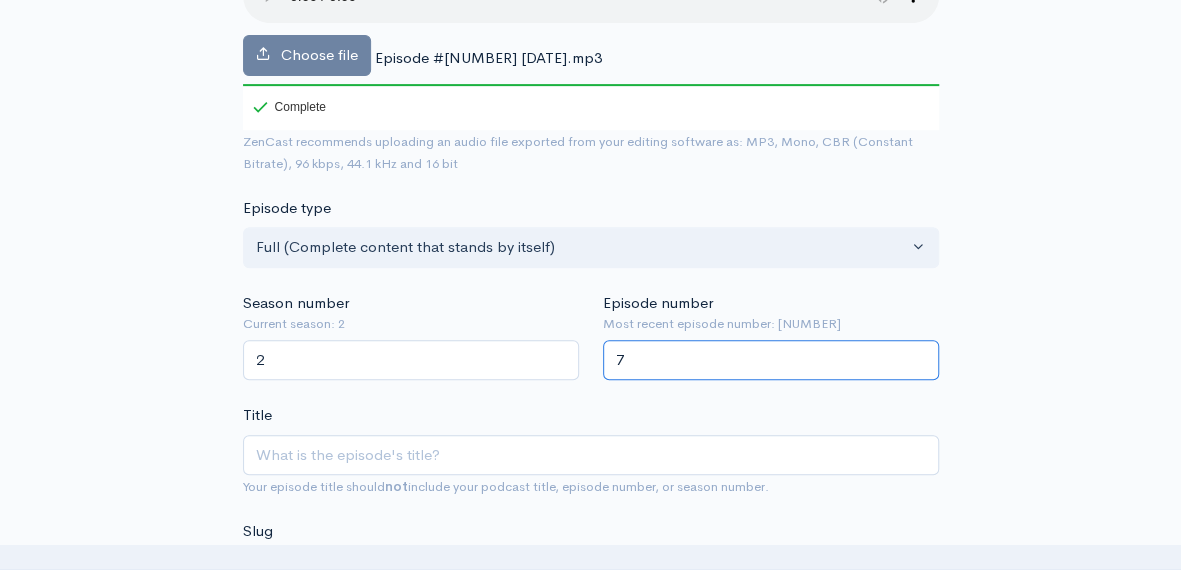 click on "7" at bounding box center (771, 360) 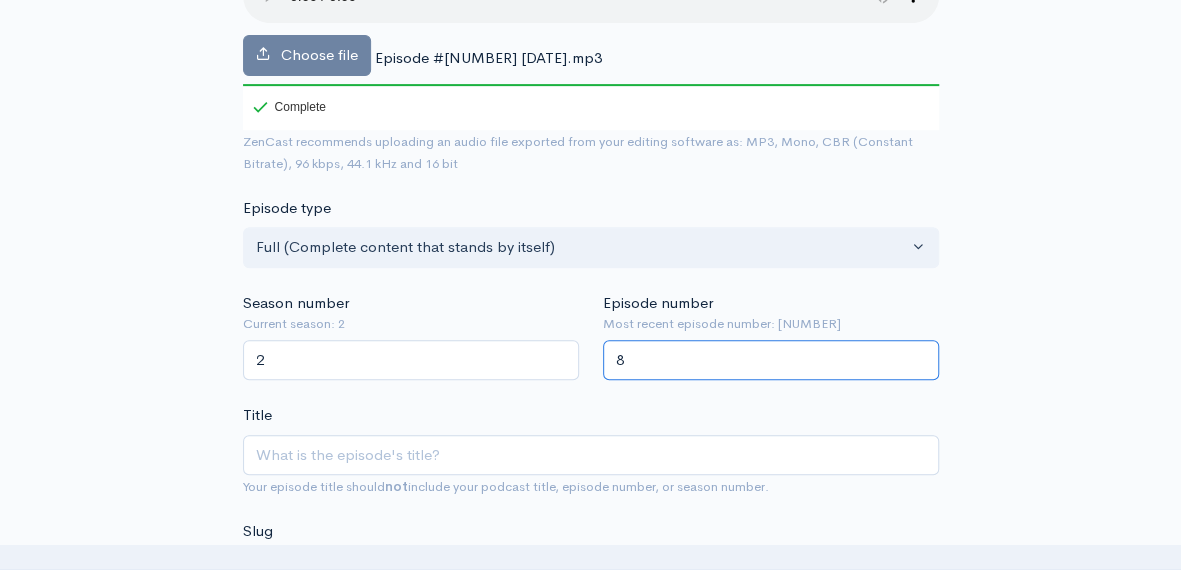 click on "8" at bounding box center (771, 360) 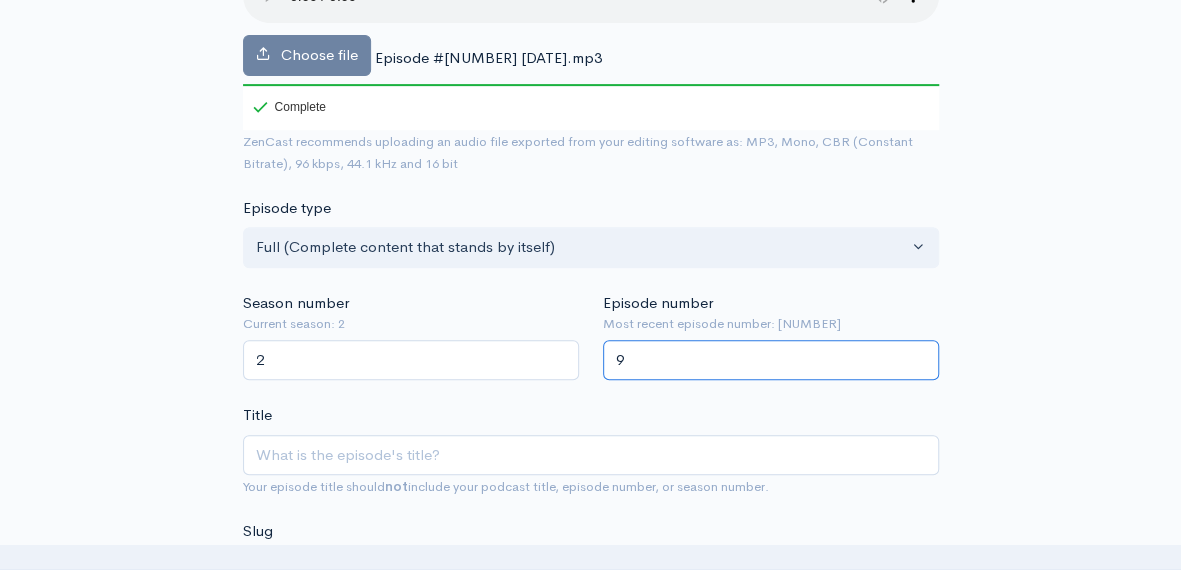 click on "9" at bounding box center [771, 360] 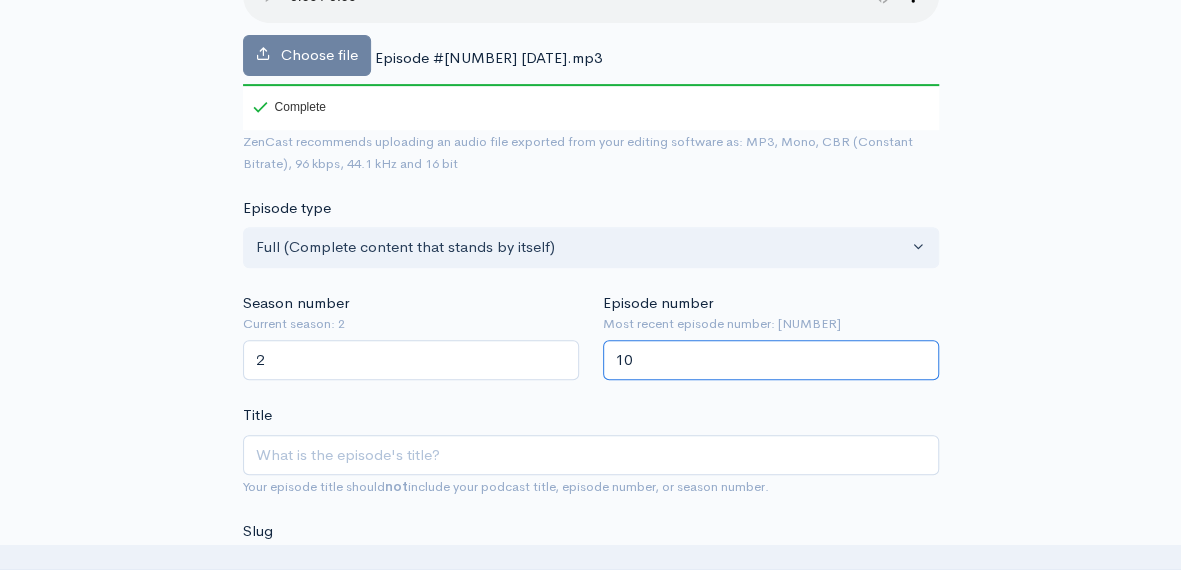 click on "10" at bounding box center (771, 360) 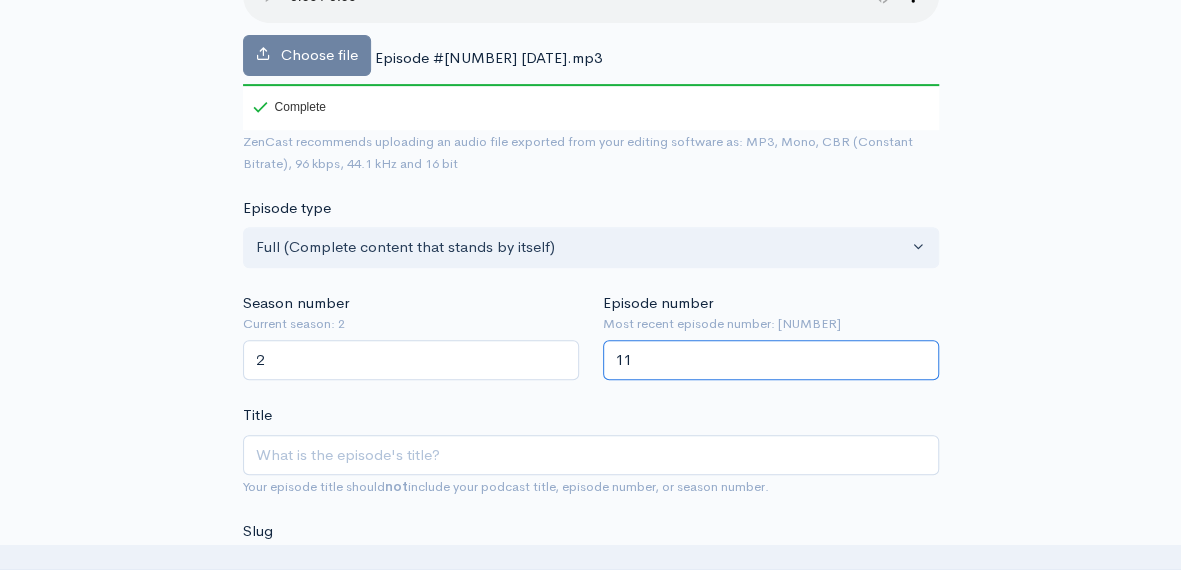 click on "11" at bounding box center (771, 360) 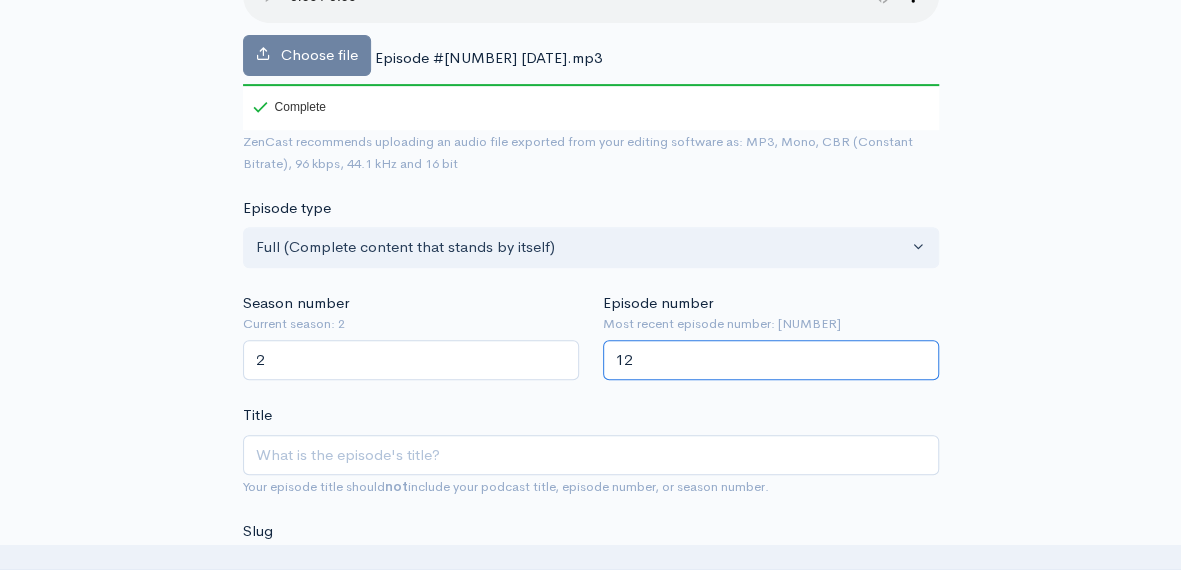 click on "12" at bounding box center [771, 360] 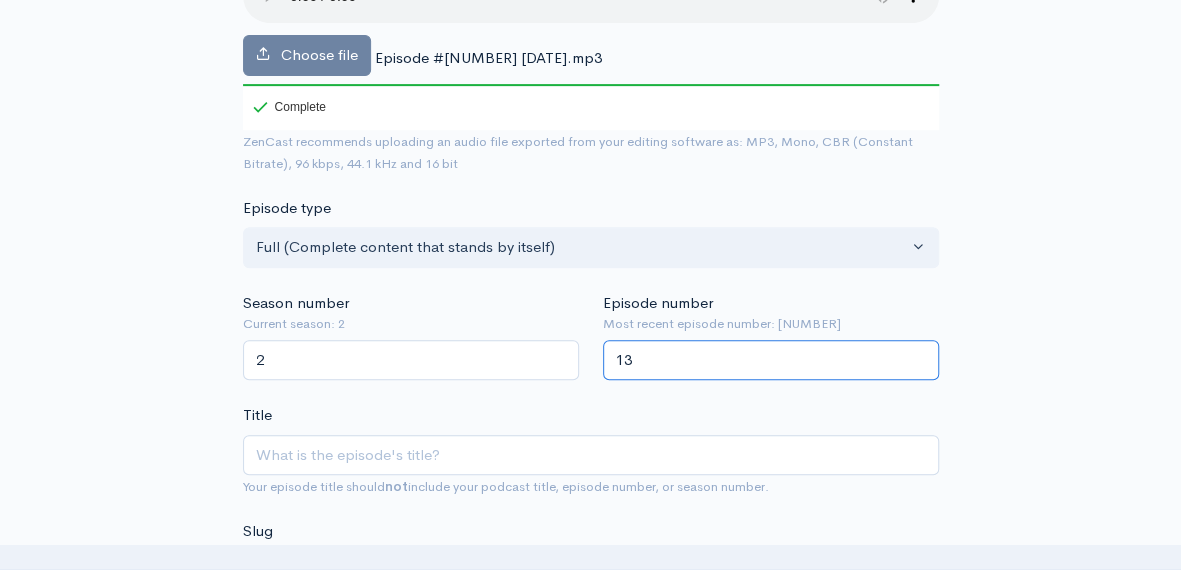 click on "13" at bounding box center (771, 360) 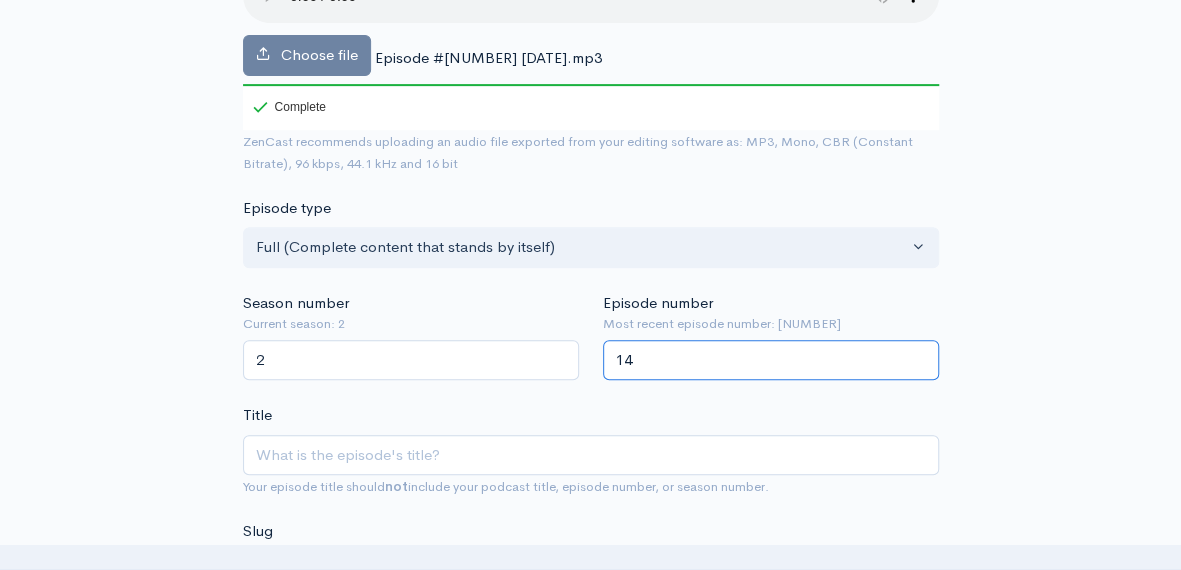 click on "14" at bounding box center (771, 360) 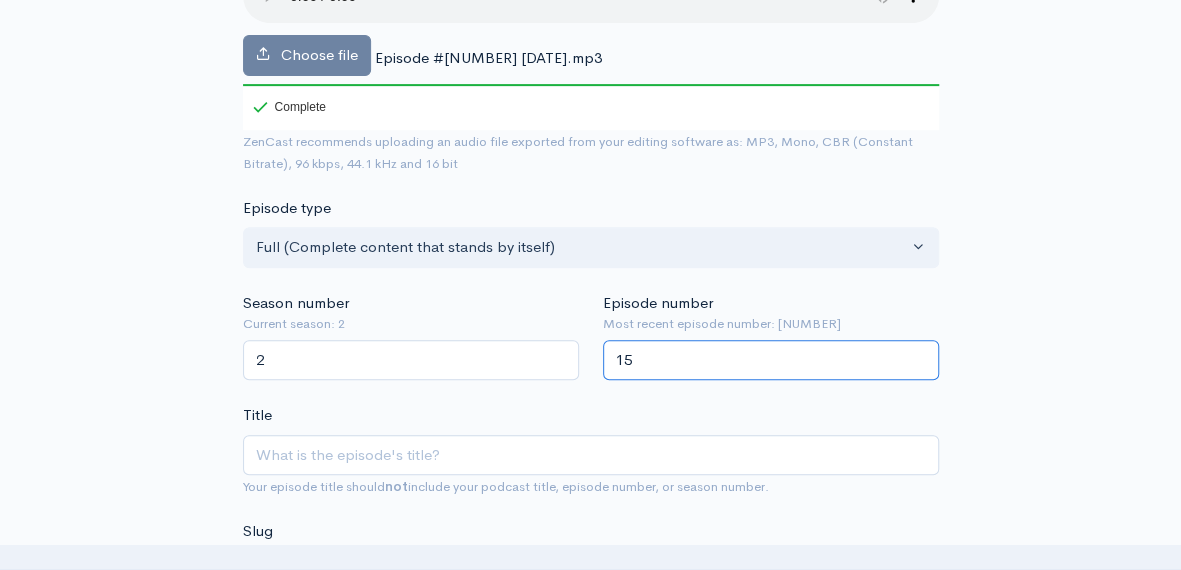 click on "15" at bounding box center (771, 360) 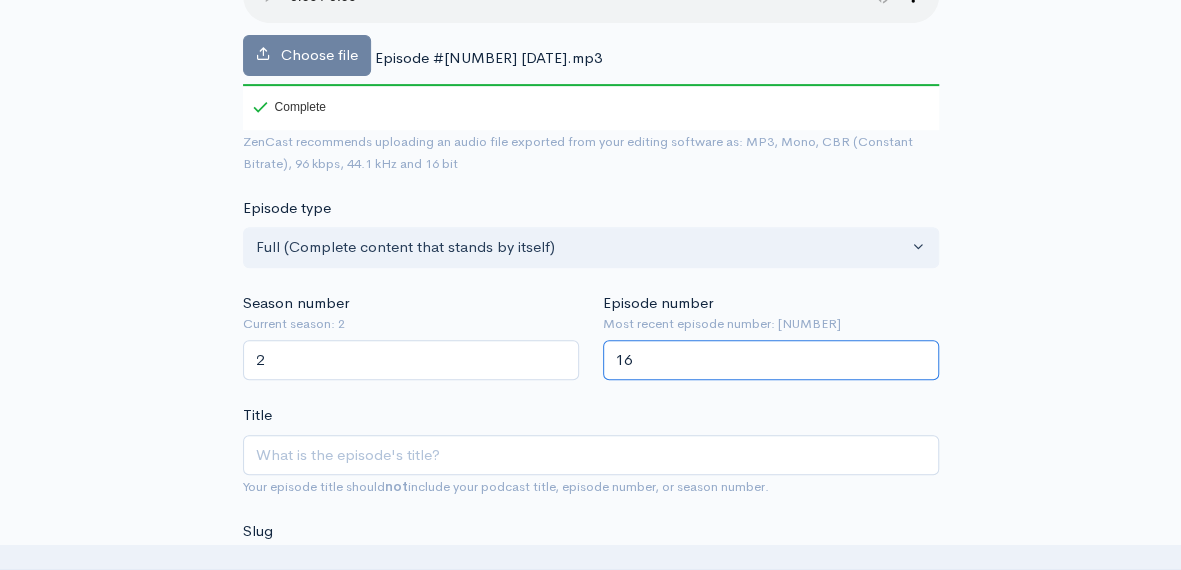 click on "16" at bounding box center (771, 360) 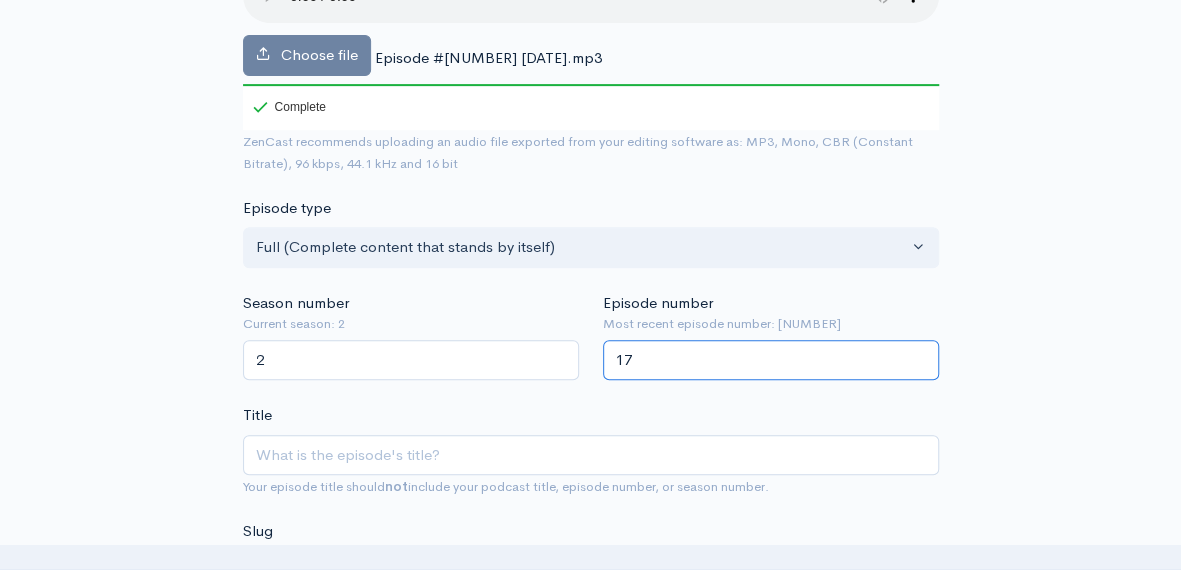click on "17" at bounding box center (771, 360) 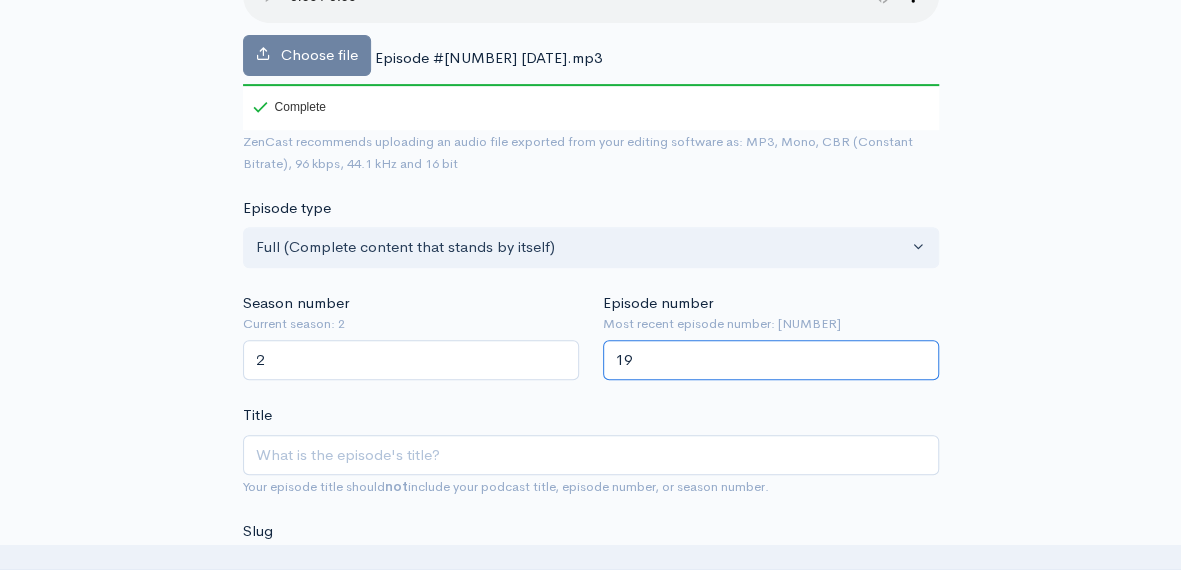 click on "19" at bounding box center [771, 360] 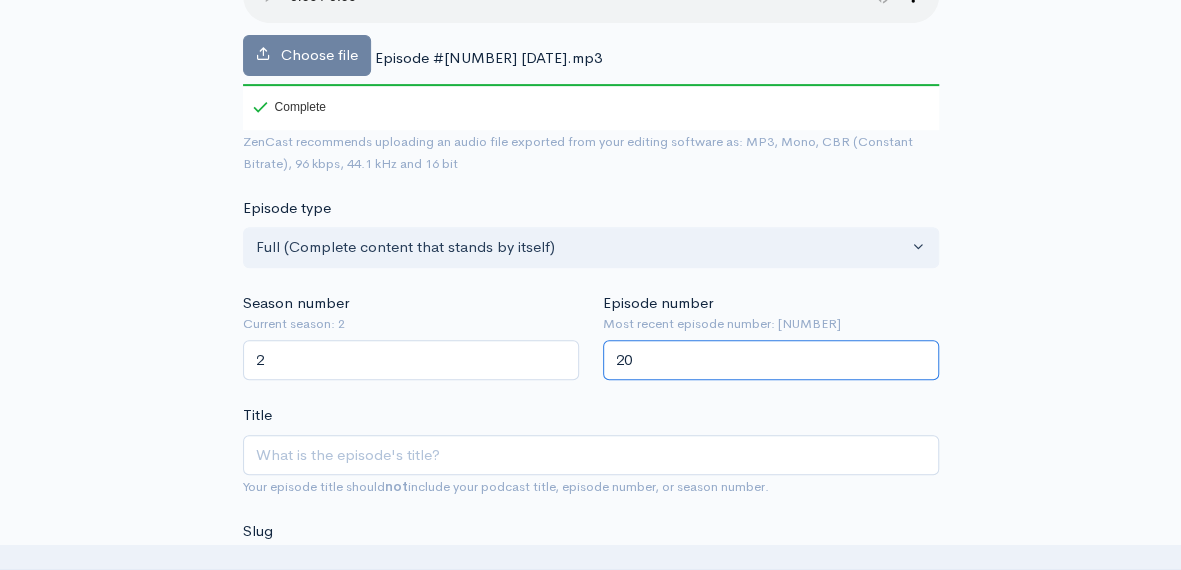 click on "20" at bounding box center [771, 360] 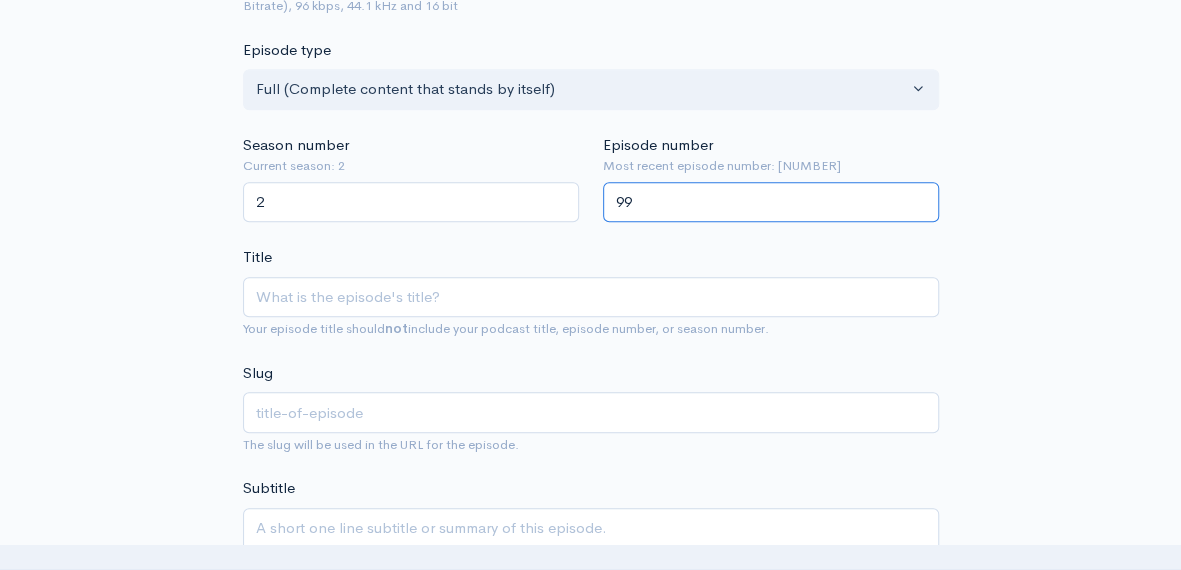 scroll, scrollTop: 500, scrollLeft: 0, axis: vertical 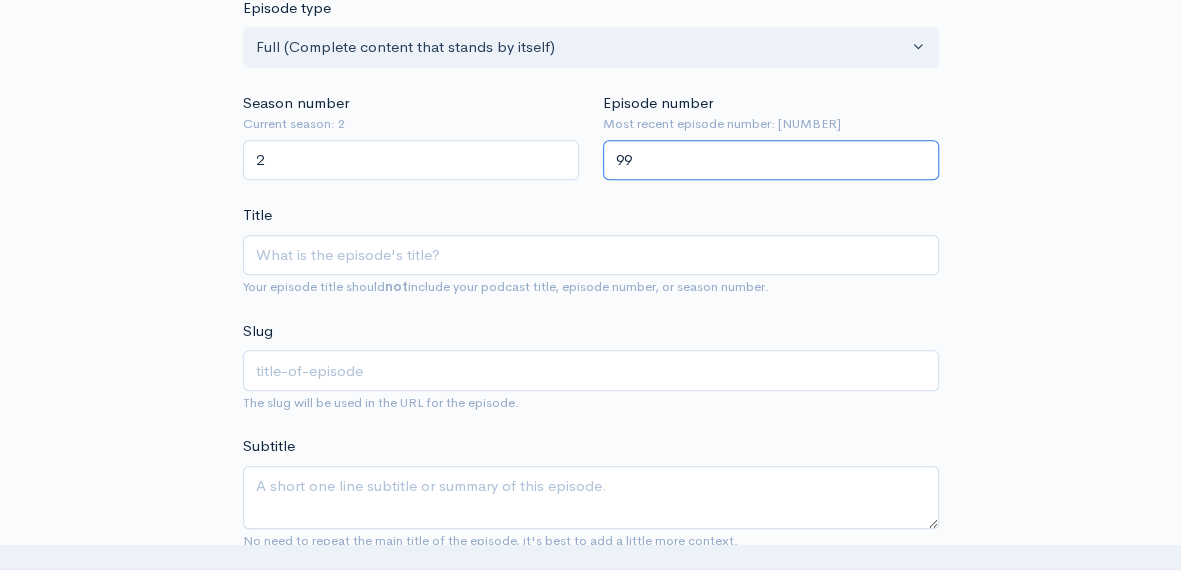type on "99" 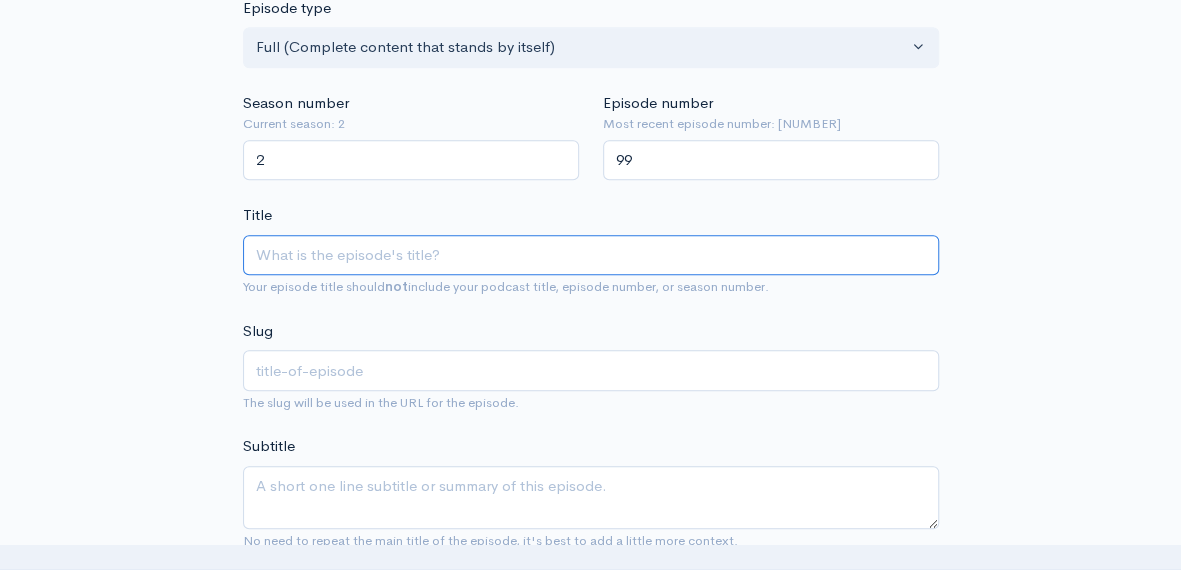 click on "Title" at bounding box center [591, 255] 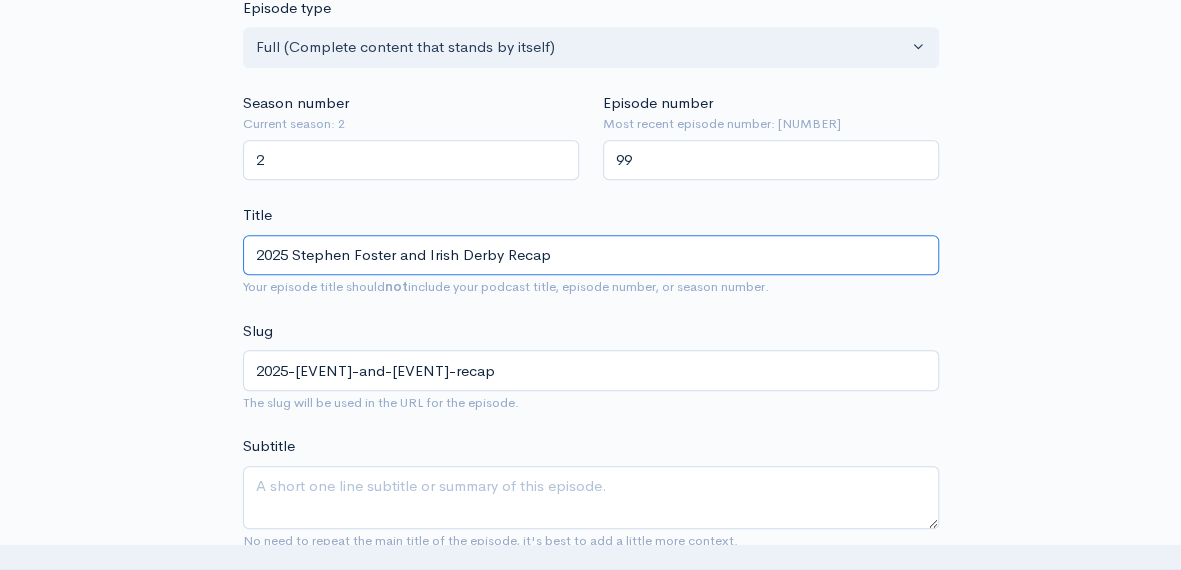 type on "2025 Stephen Foster and Irish Derby Recap" 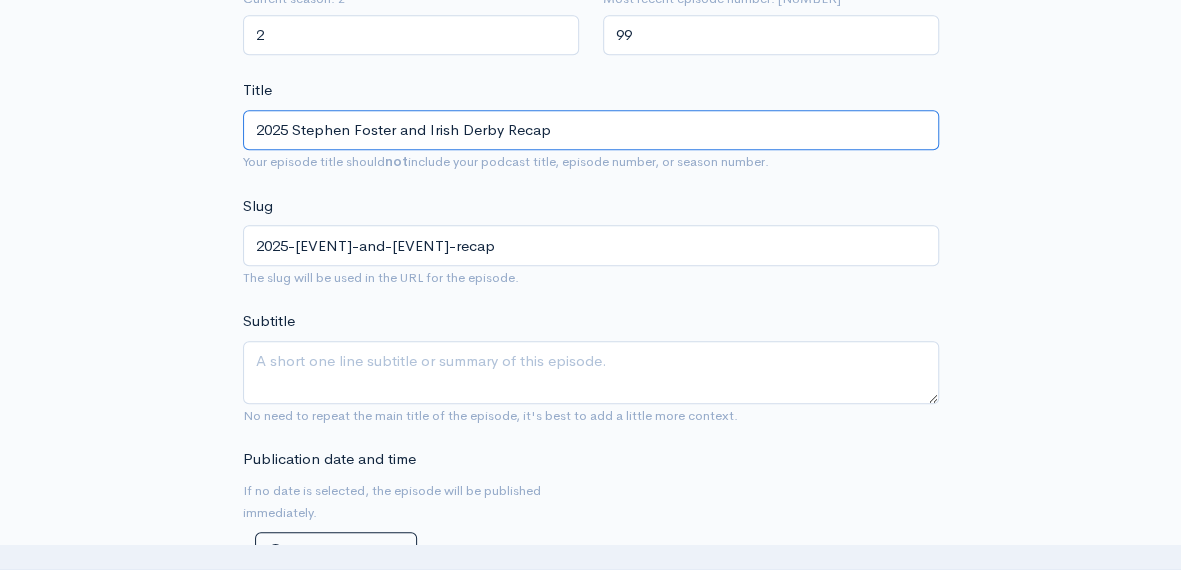scroll, scrollTop: 633, scrollLeft: 0, axis: vertical 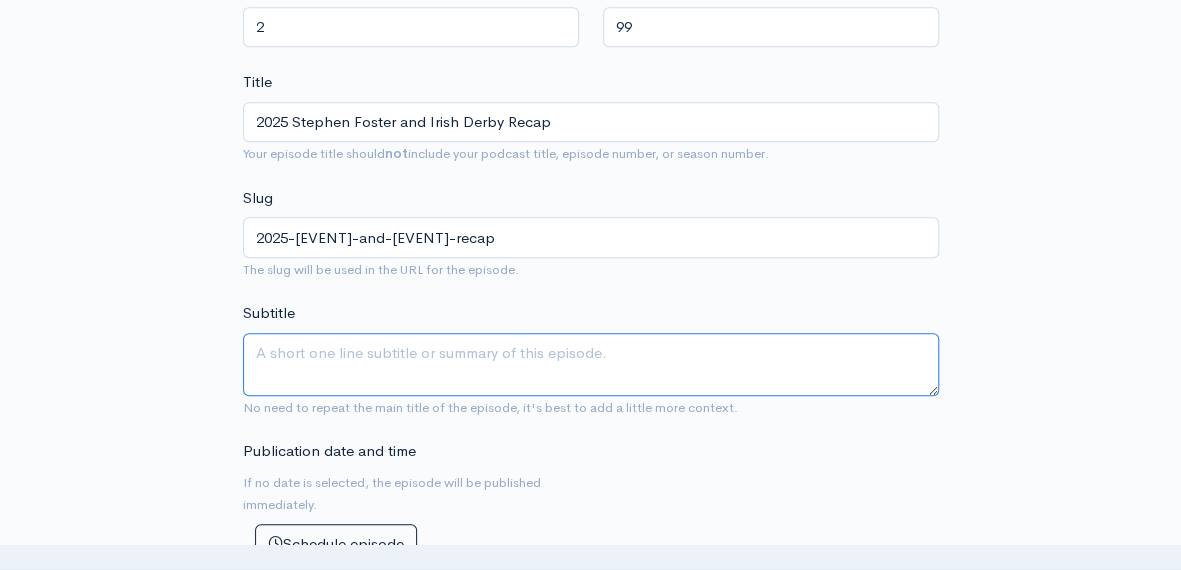 click on "Subtitle" at bounding box center [591, 364] 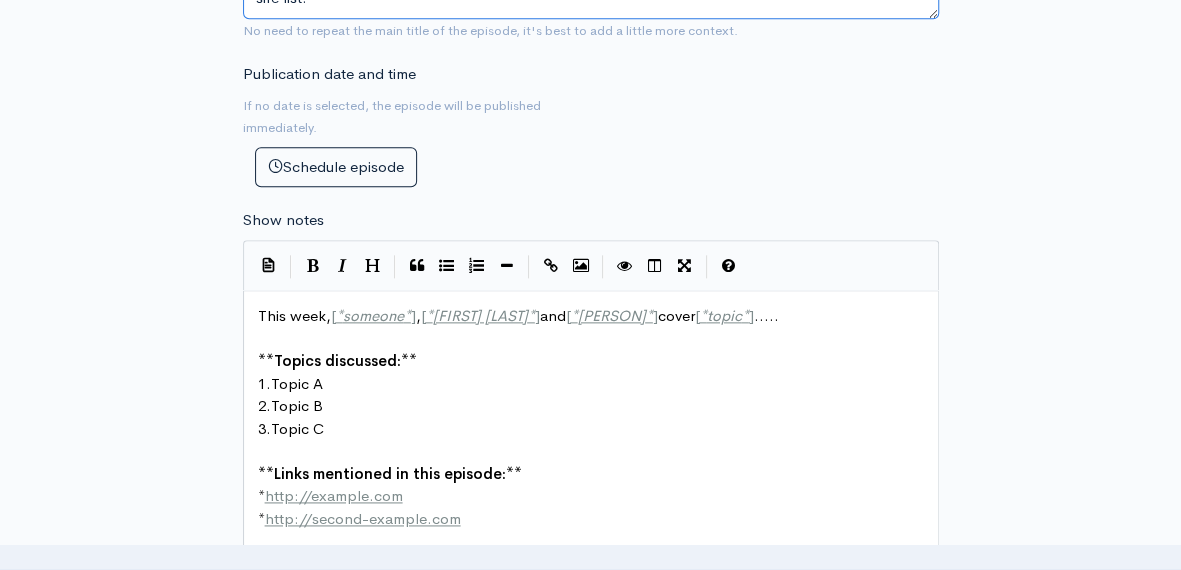 scroll, scrollTop: 1013, scrollLeft: 0, axis: vertical 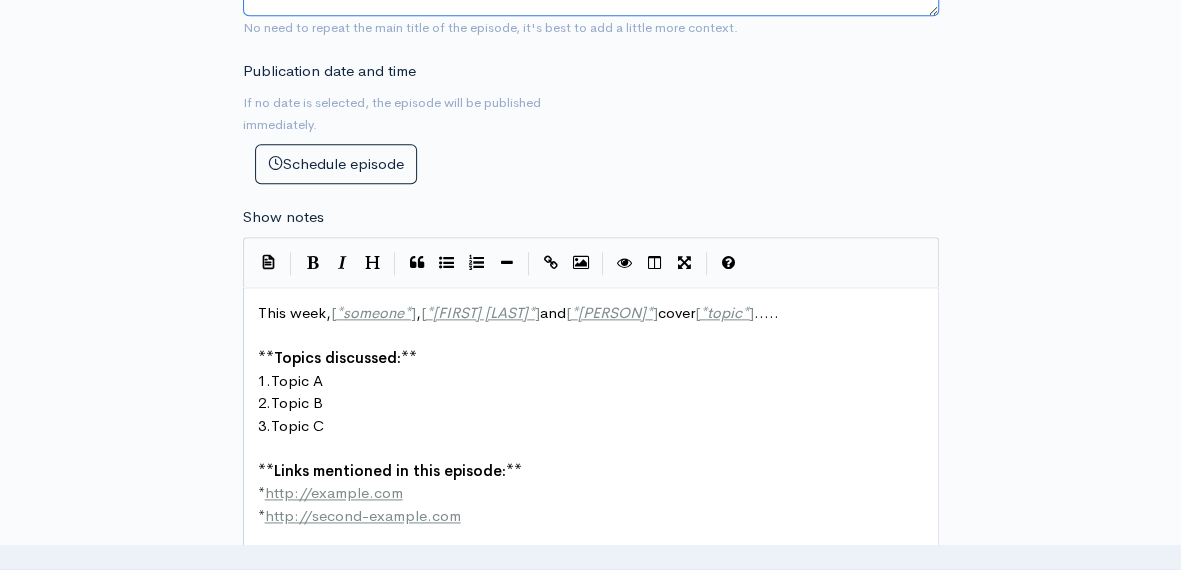 type on "Recap the results of the 2025 Stephen Foster and Irish Derby along with the European July top 15 sire list." 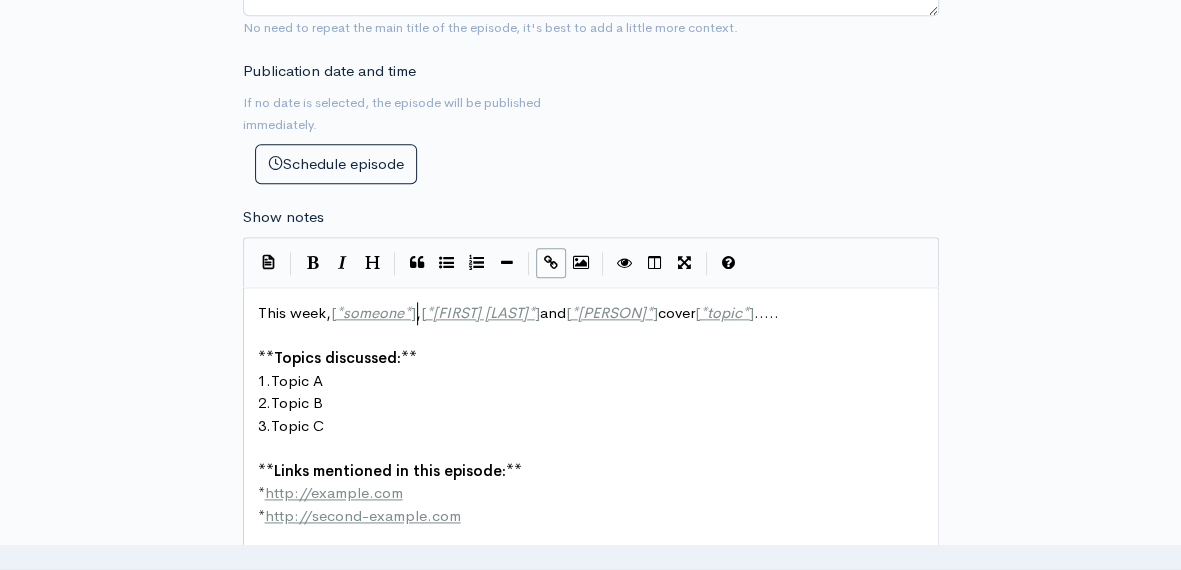 scroll, scrollTop: 1, scrollLeft: 0, axis: vertical 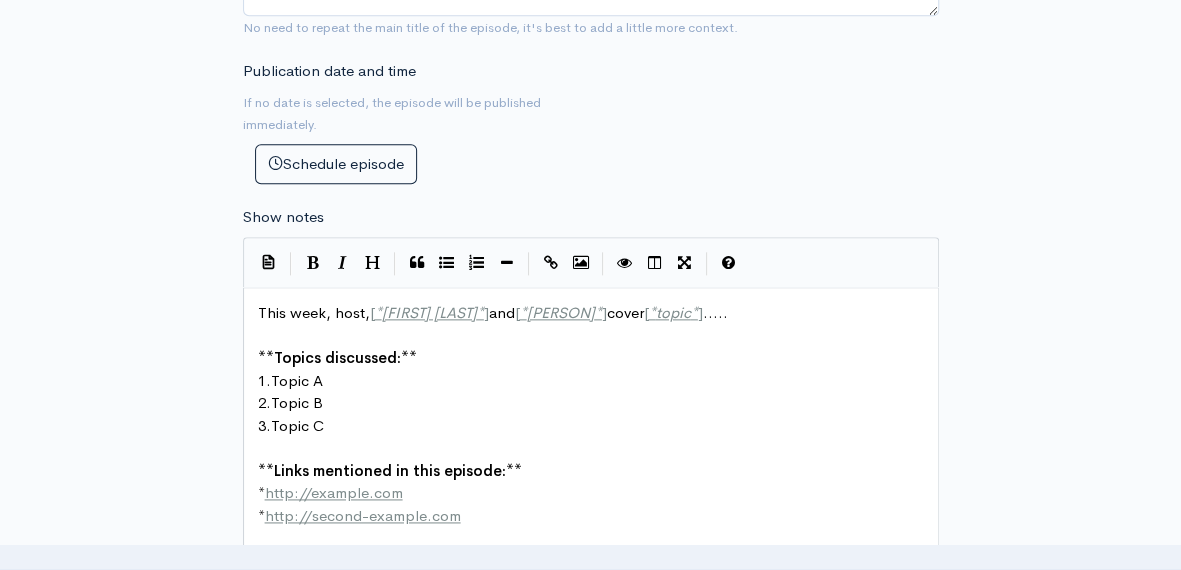 click on "This week, host,  [ * someone else * ]  and  [ * another person * ]  cover  [ * topic * ] ....." at bounding box center (493, 312) 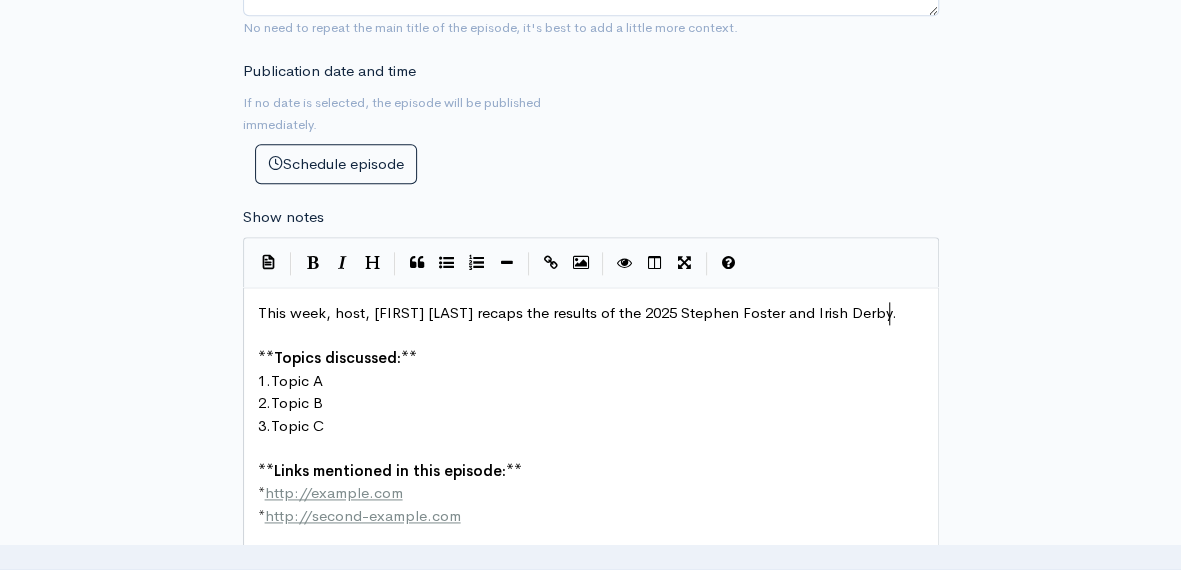 scroll, scrollTop: 7, scrollLeft: 414, axis: both 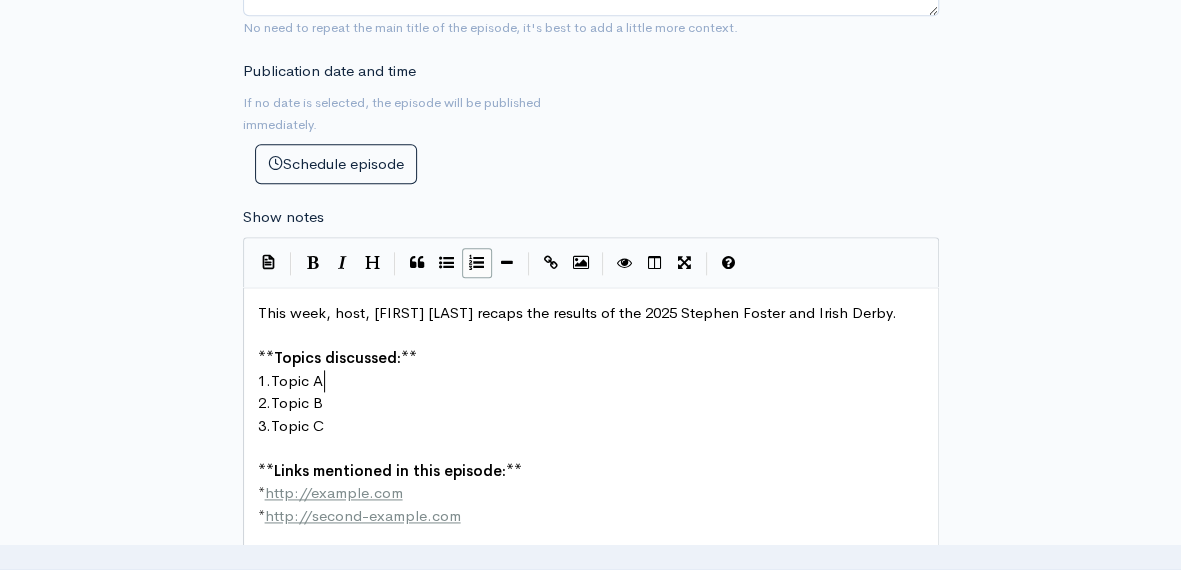 click on "Topic A" at bounding box center [297, 380] 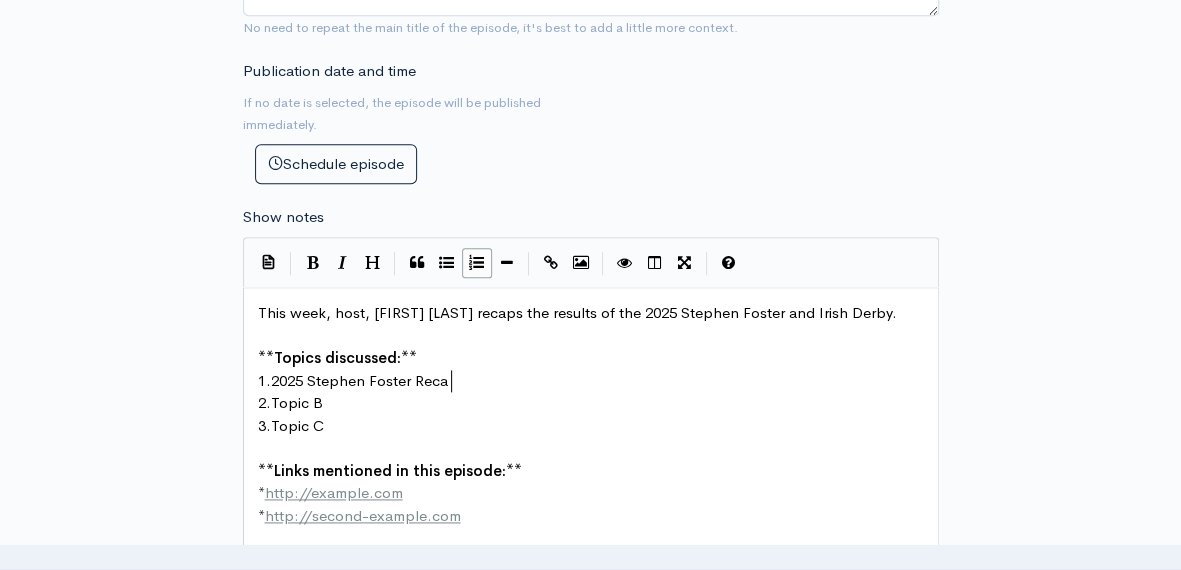 scroll, scrollTop: 7, scrollLeft: 184, axis: both 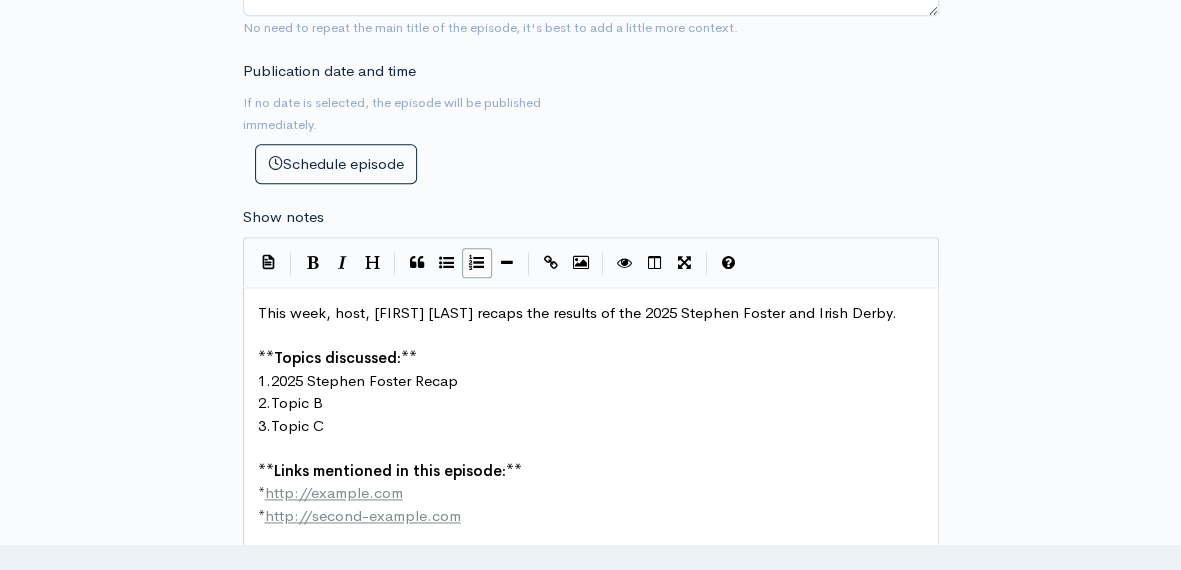 click on "Topic B" at bounding box center (364, 380) 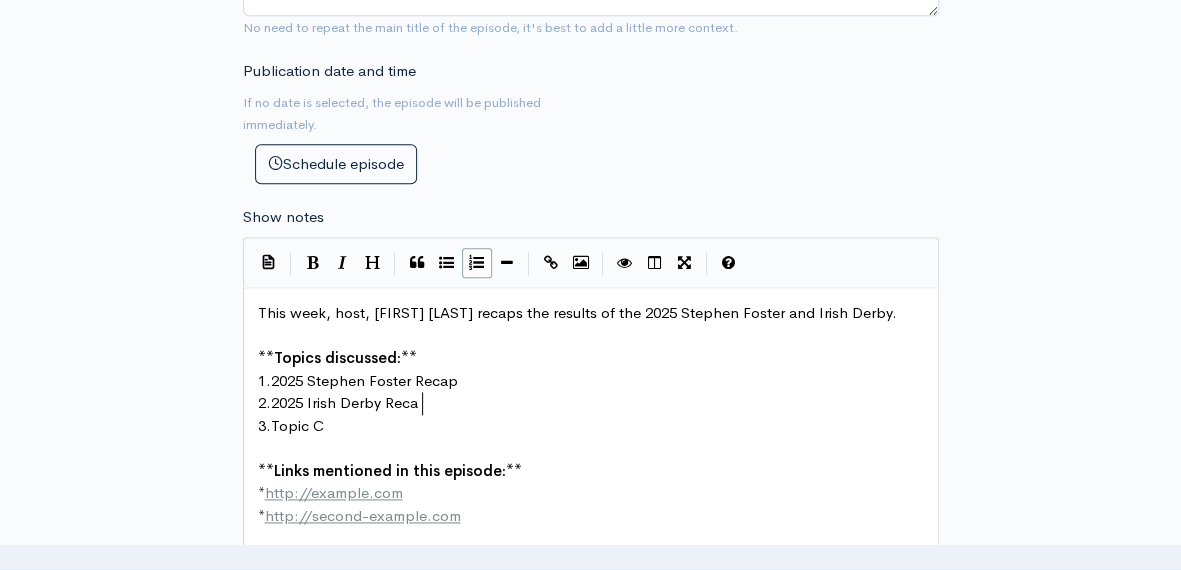 scroll, scrollTop: 7, scrollLeft: 117, axis: both 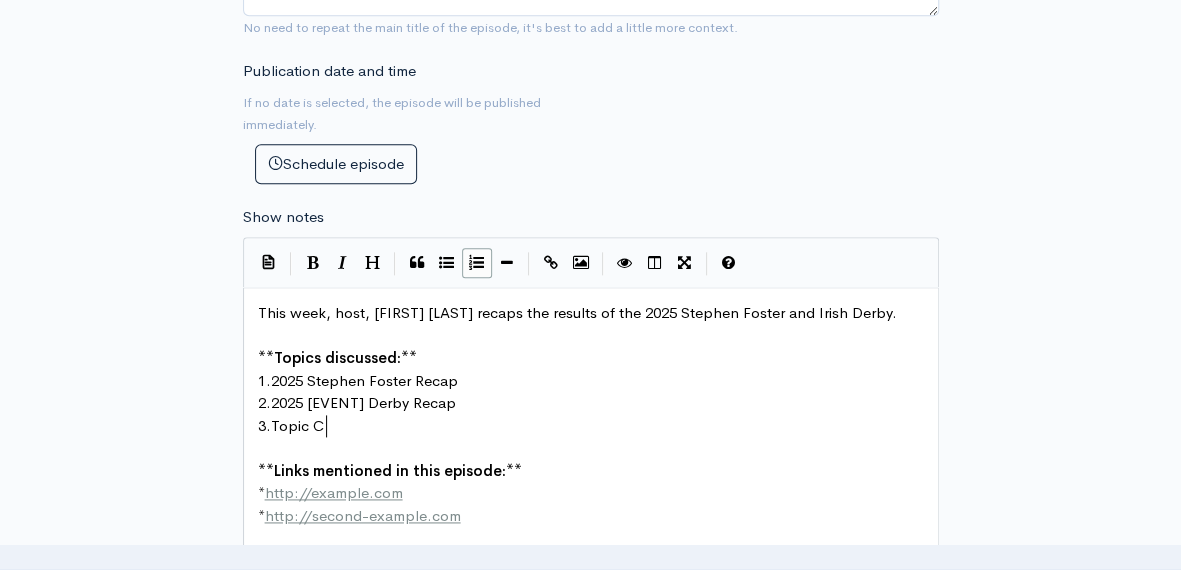 click on "3.  Topic C" at bounding box center [598, 426] 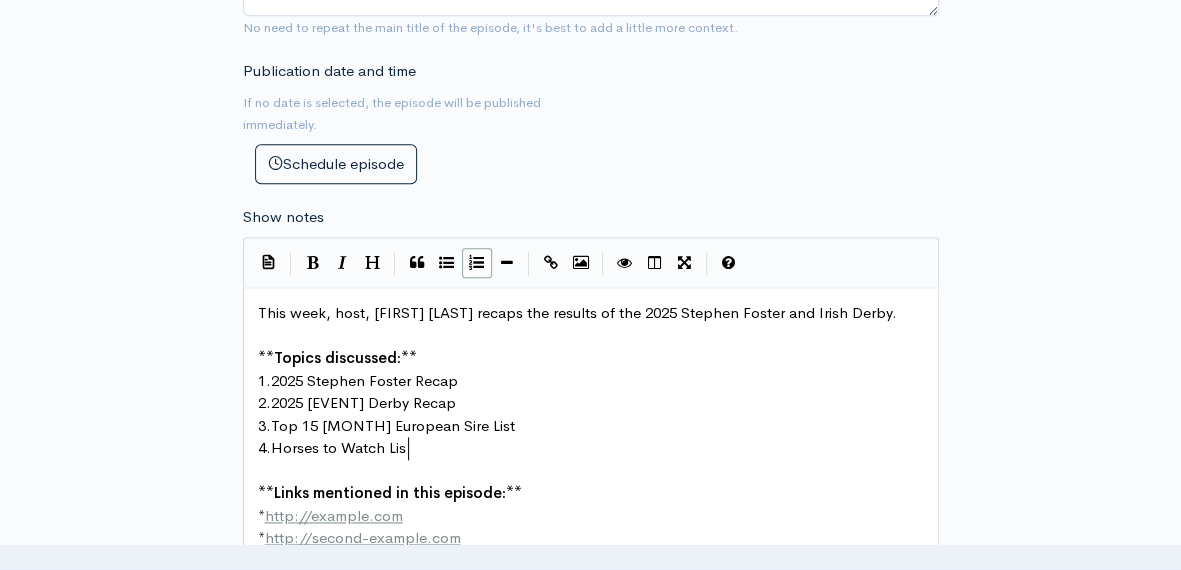 scroll, scrollTop: 7, scrollLeft: 136, axis: both 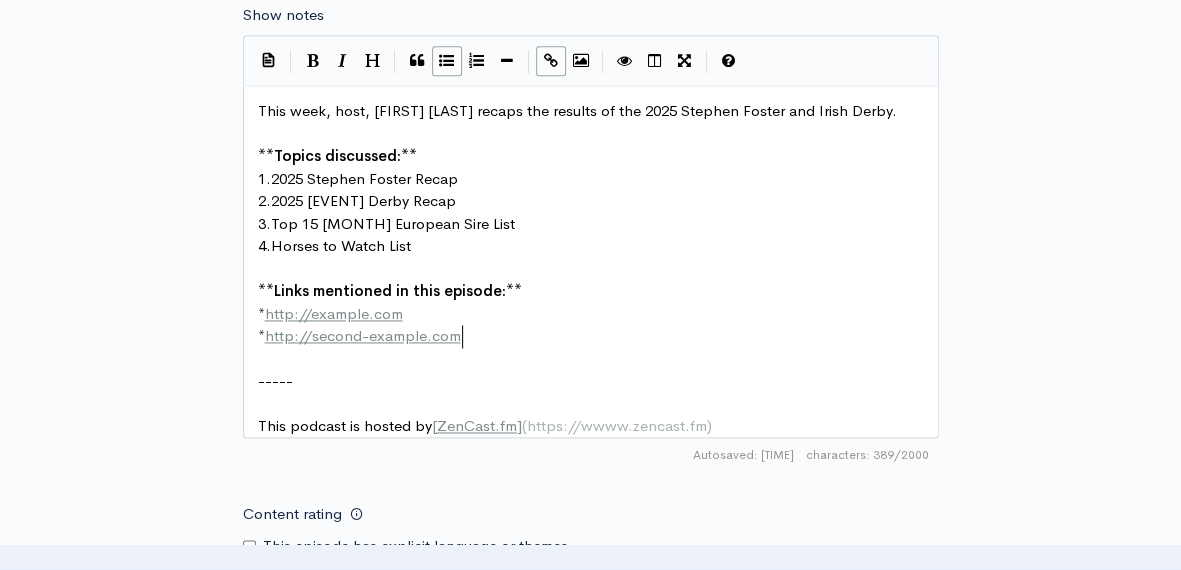 click on "*  http://second-example.com" at bounding box center [598, 336] 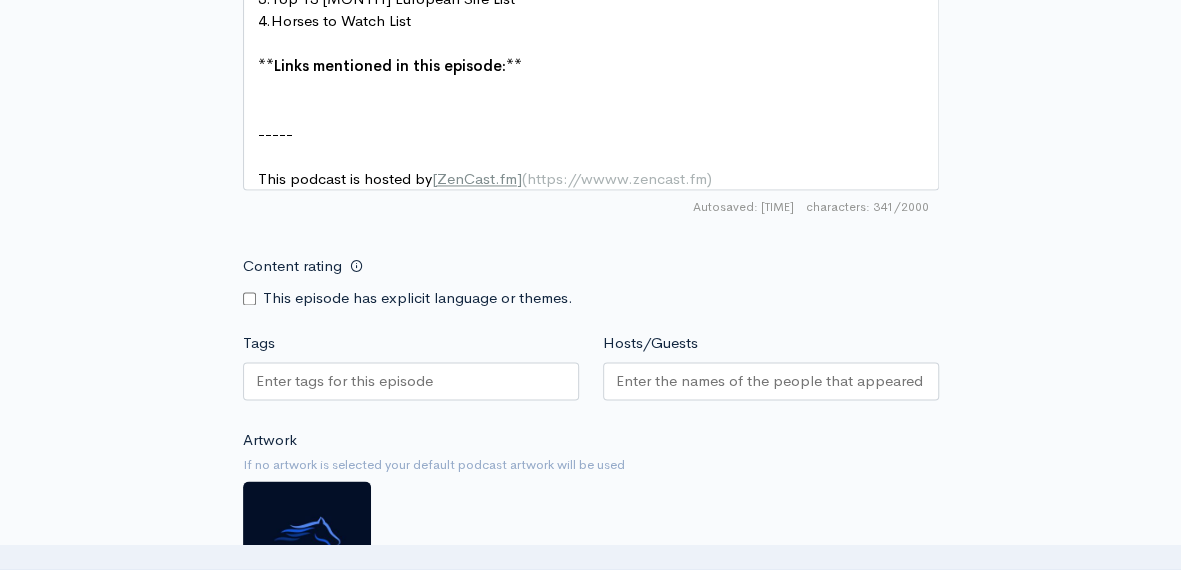 scroll, scrollTop: 1513, scrollLeft: 0, axis: vertical 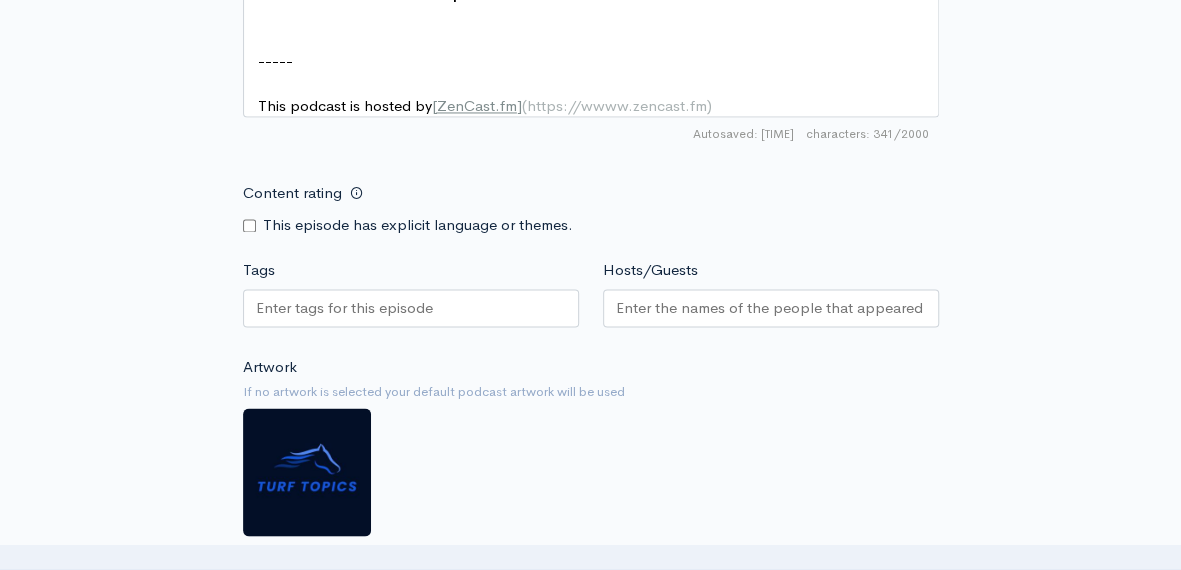 click at bounding box center (411, 308) 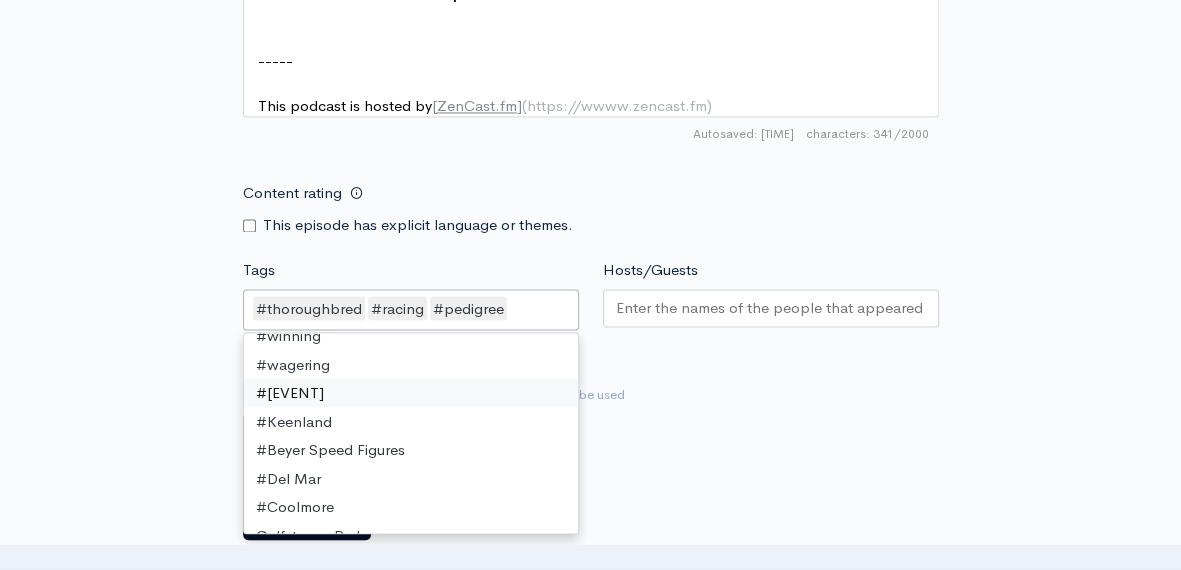 scroll, scrollTop: 46, scrollLeft: 0, axis: vertical 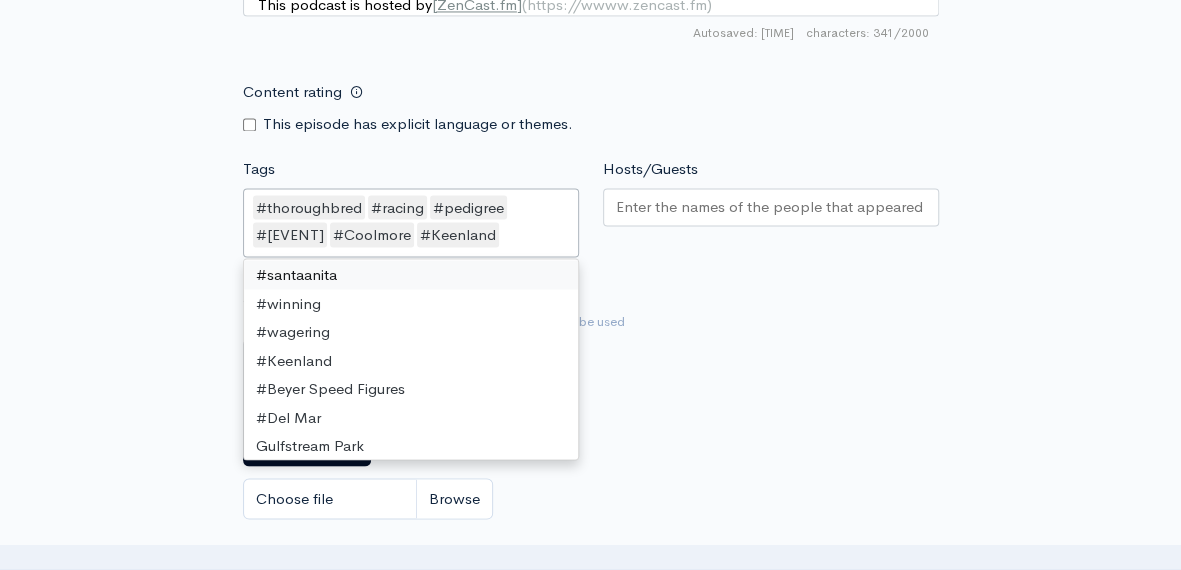 click on "#thoroughbred #racing #pedigree #Breeders's Cup #Coolmore #Saratoga" at bounding box center [411, 222] 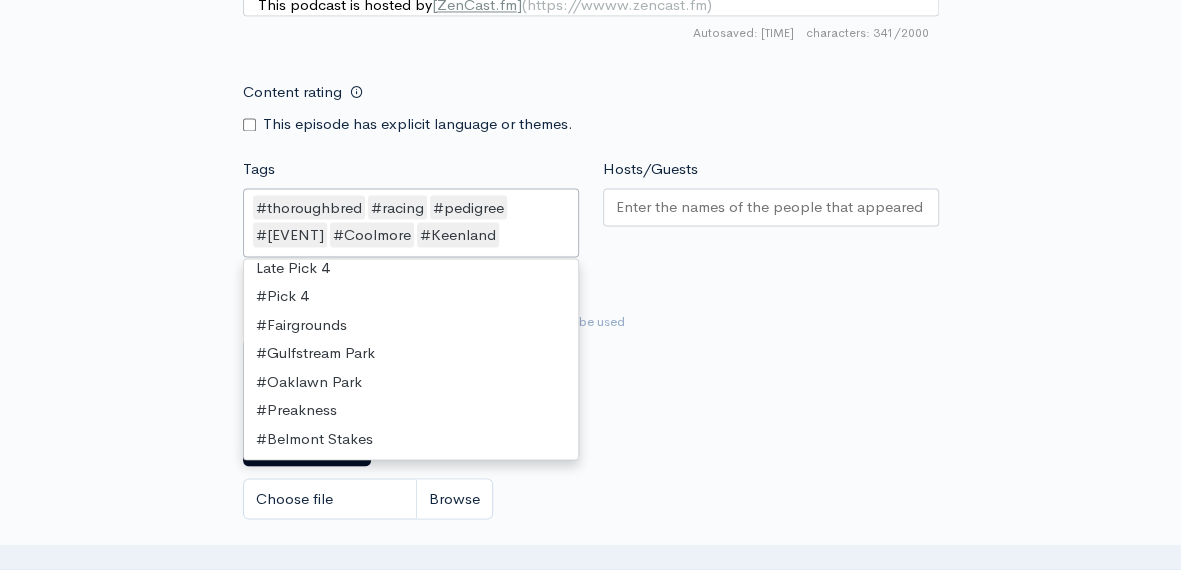 scroll, scrollTop: 322, scrollLeft: 0, axis: vertical 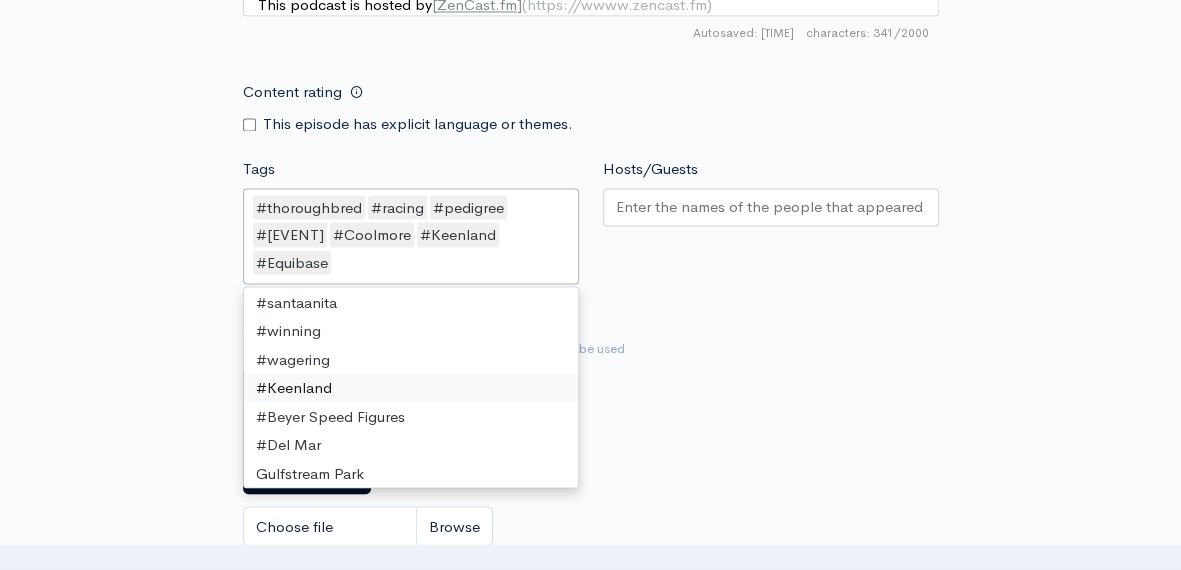 click on "Hosts/Guests" at bounding box center [771, 206] 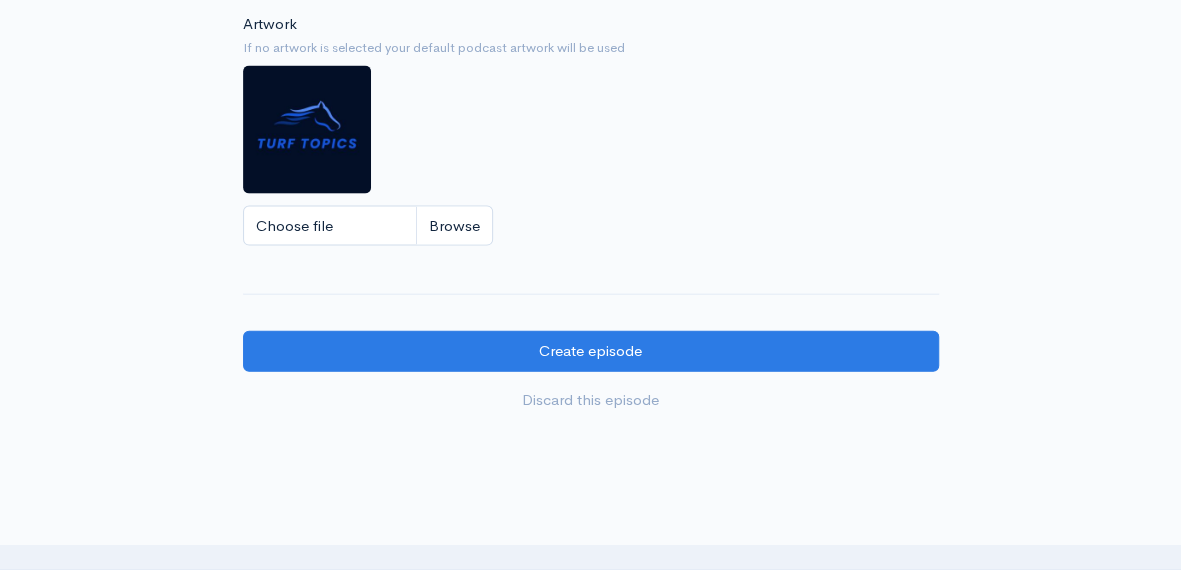 scroll, scrollTop: 1916, scrollLeft: 0, axis: vertical 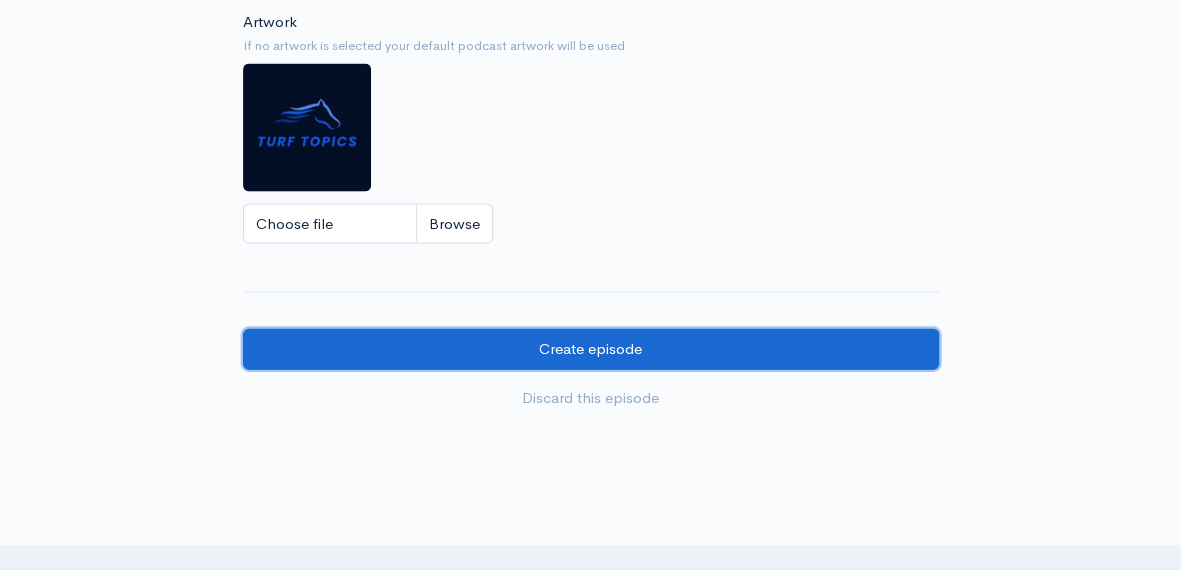 click on "Create episode" at bounding box center (591, 349) 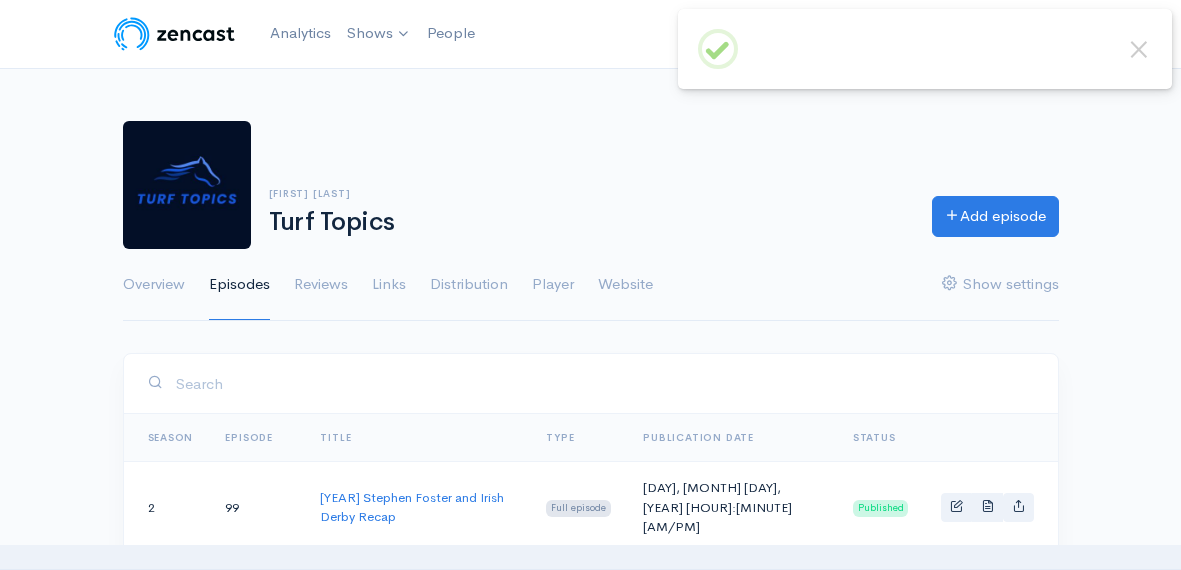 scroll, scrollTop: 0, scrollLeft: 0, axis: both 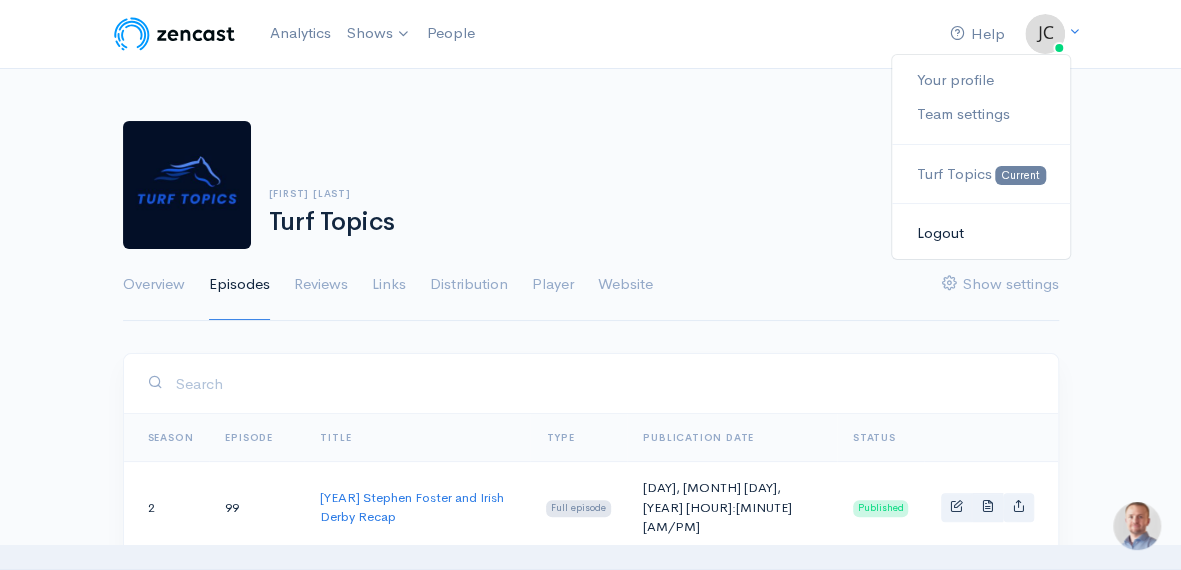 click on "Logout" at bounding box center (980, 233) 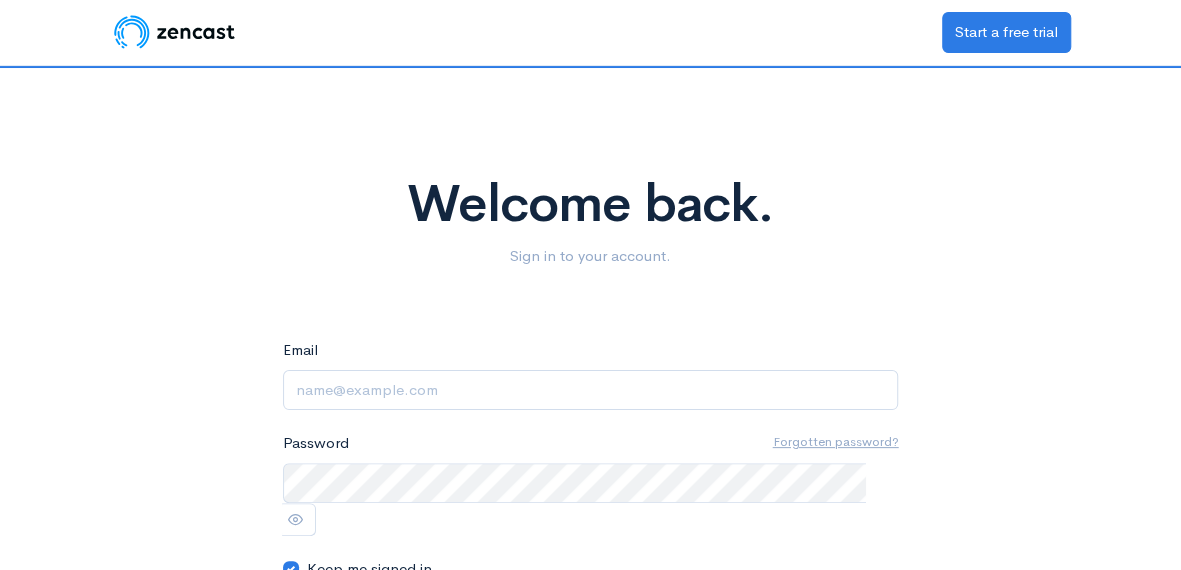 scroll, scrollTop: 0, scrollLeft: 0, axis: both 